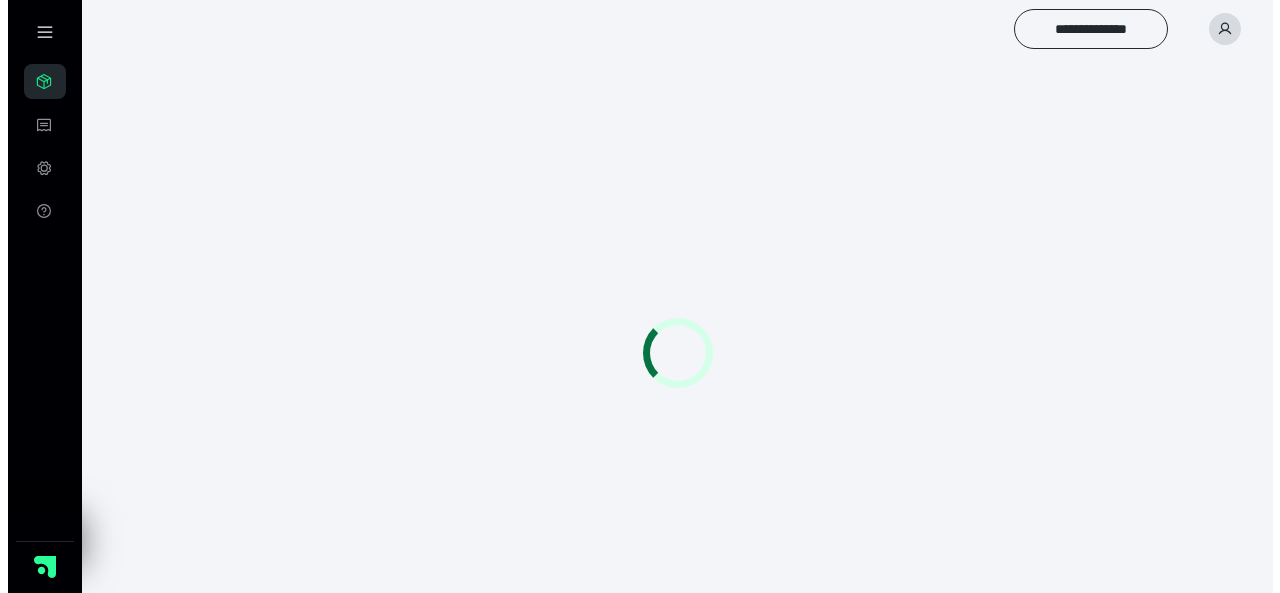 scroll, scrollTop: 0, scrollLeft: 0, axis: both 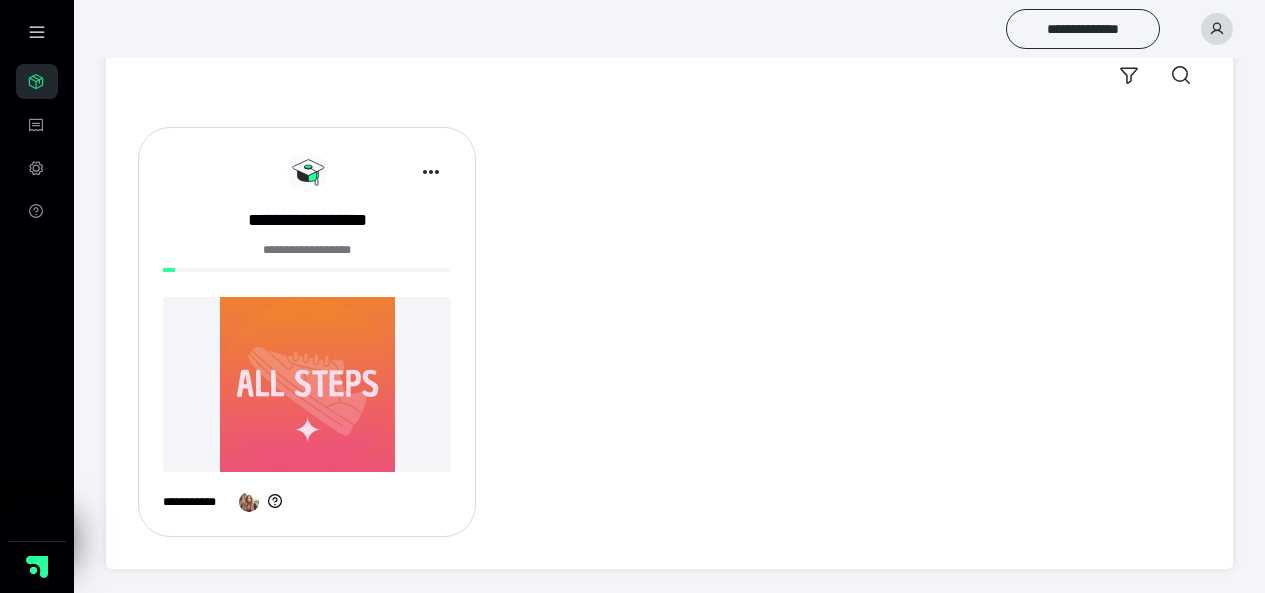 click on "**********" at bounding box center (307, 340) 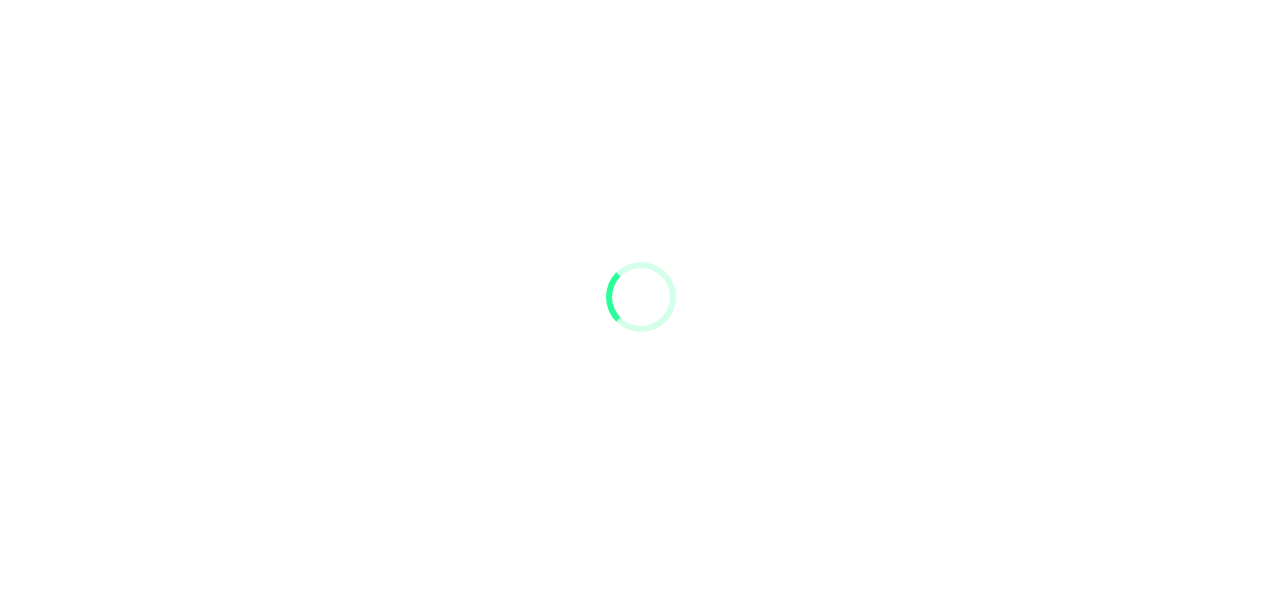 scroll, scrollTop: 0, scrollLeft: 0, axis: both 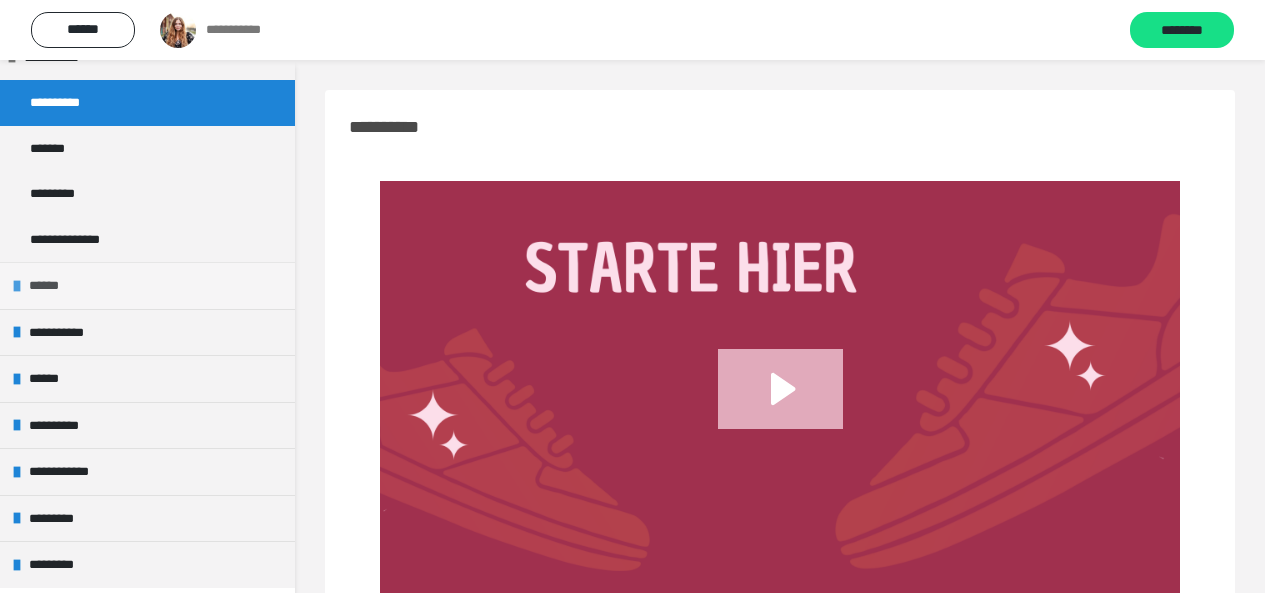 click on "******" at bounding box center (147, 285) 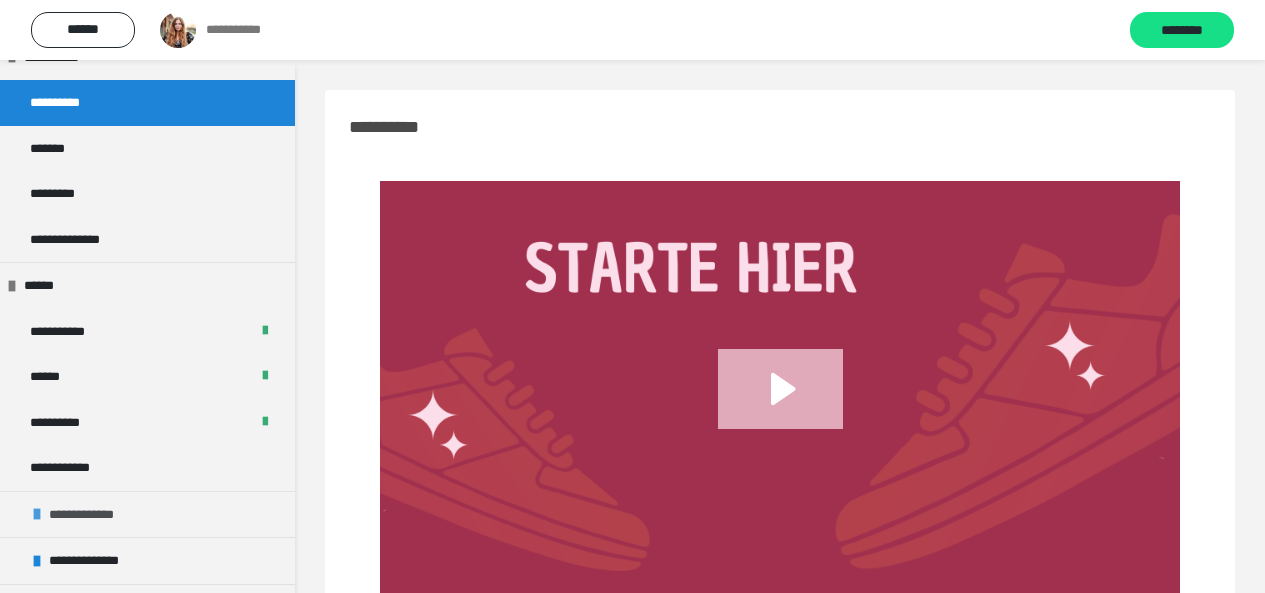 click on "**********" at bounding box center [95, 515] 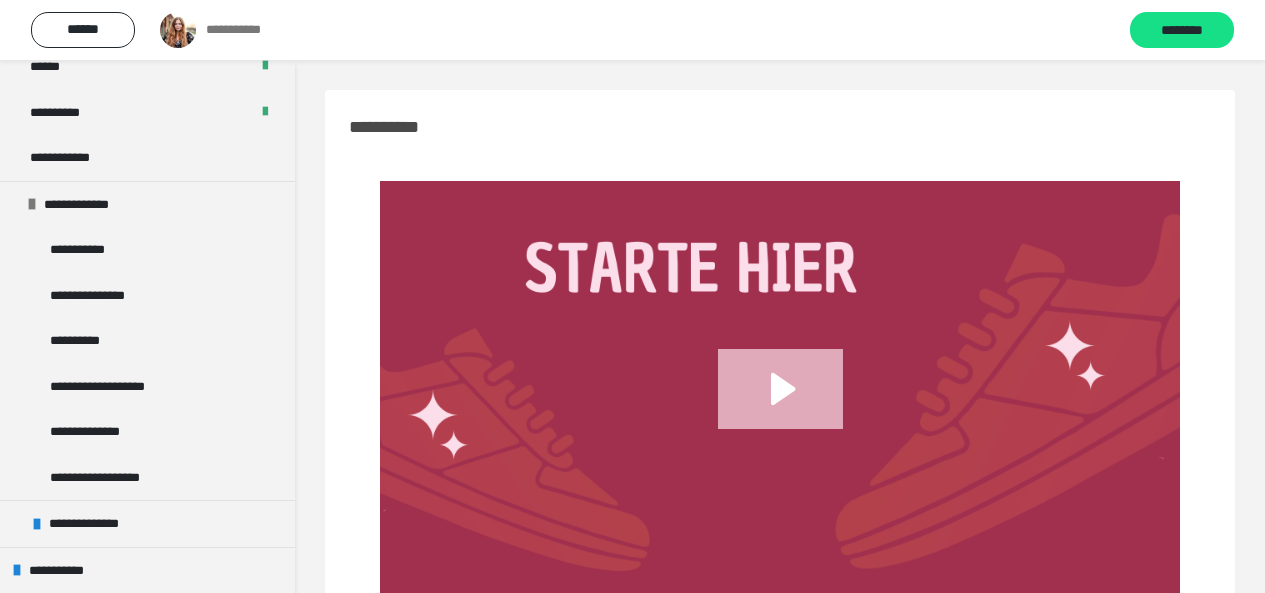 scroll, scrollTop: 465, scrollLeft: 0, axis: vertical 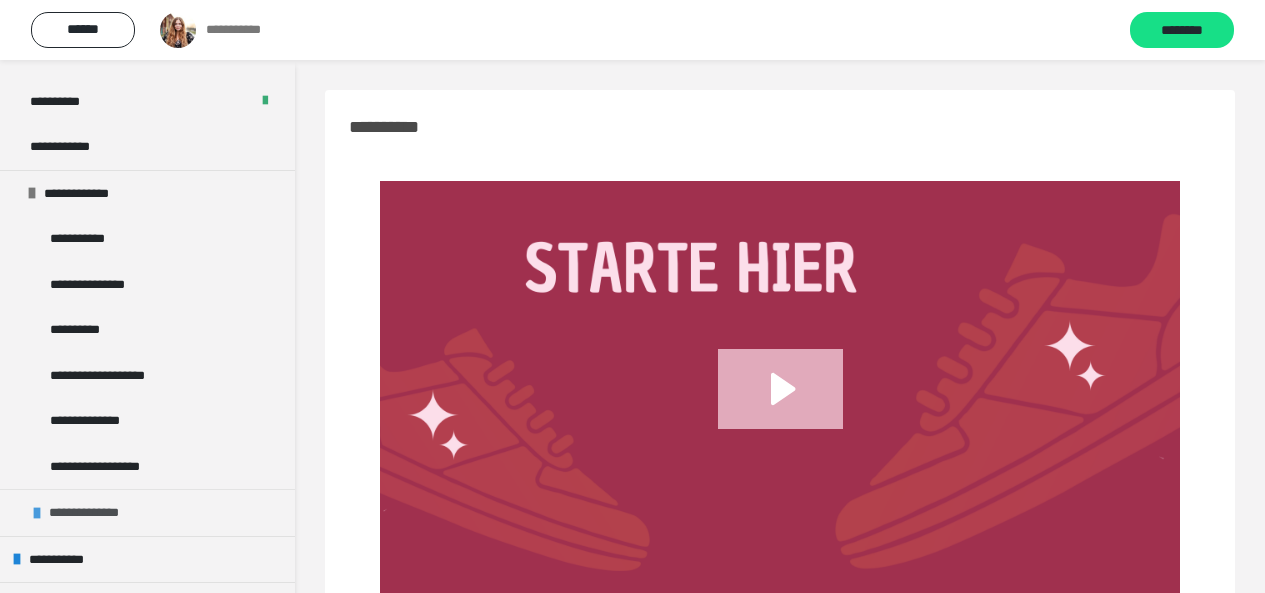 click on "**********" at bounding box center (97, 513) 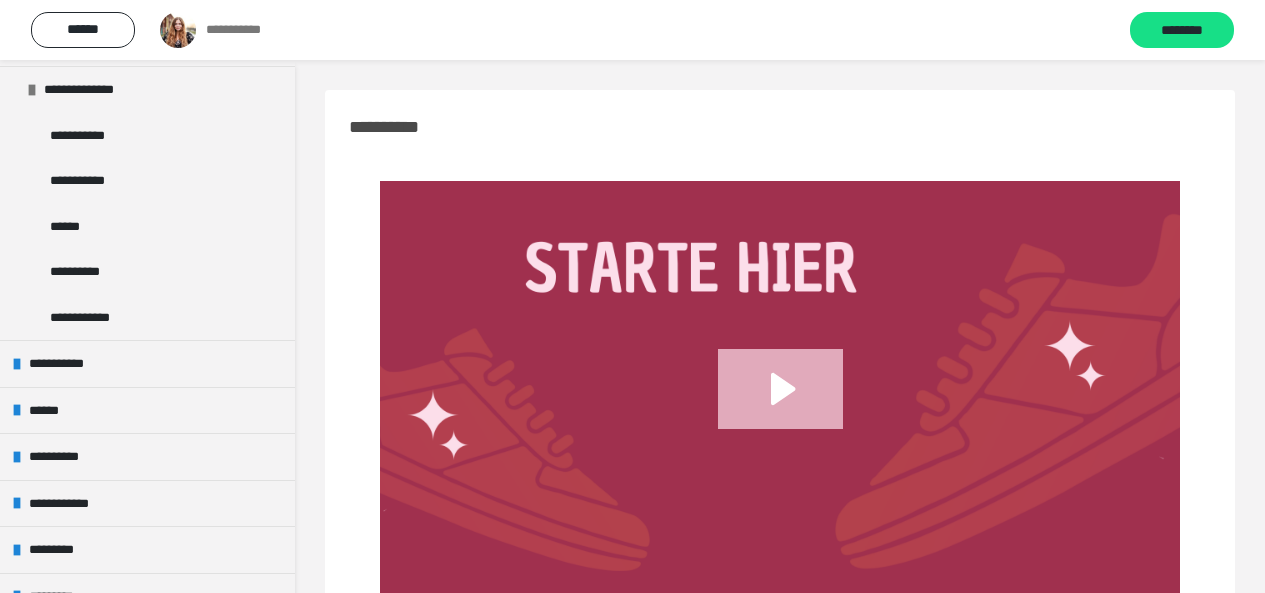 scroll, scrollTop: 919, scrollLeft: 0, axis: vertical 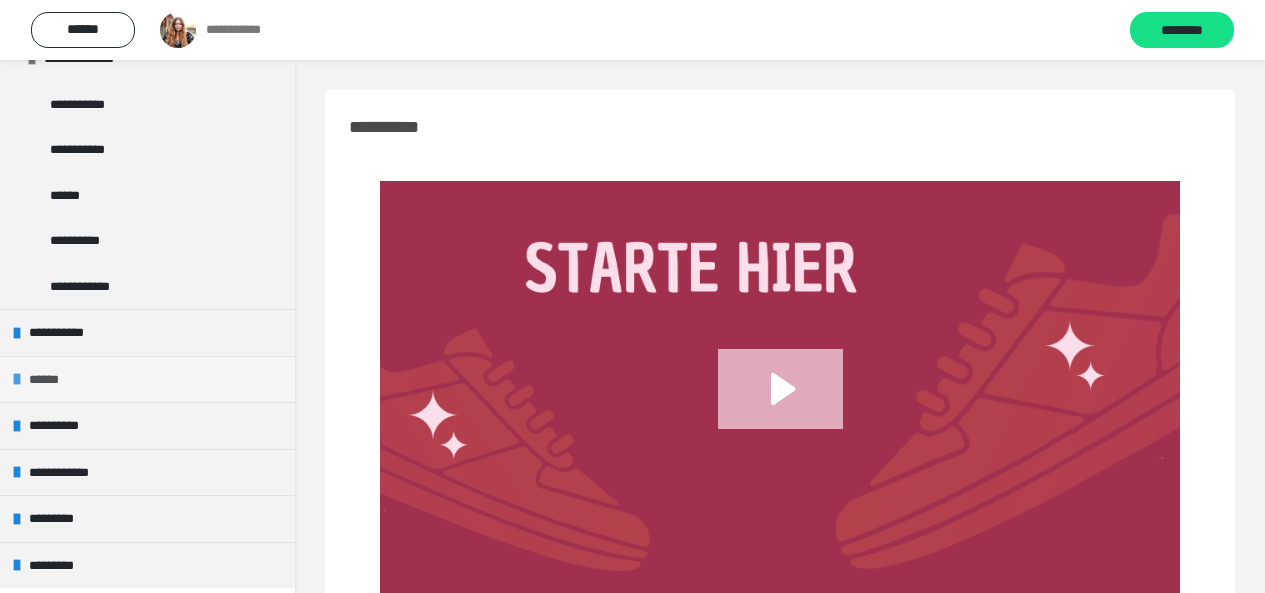 click on "******" at bounding box center (50, 380) 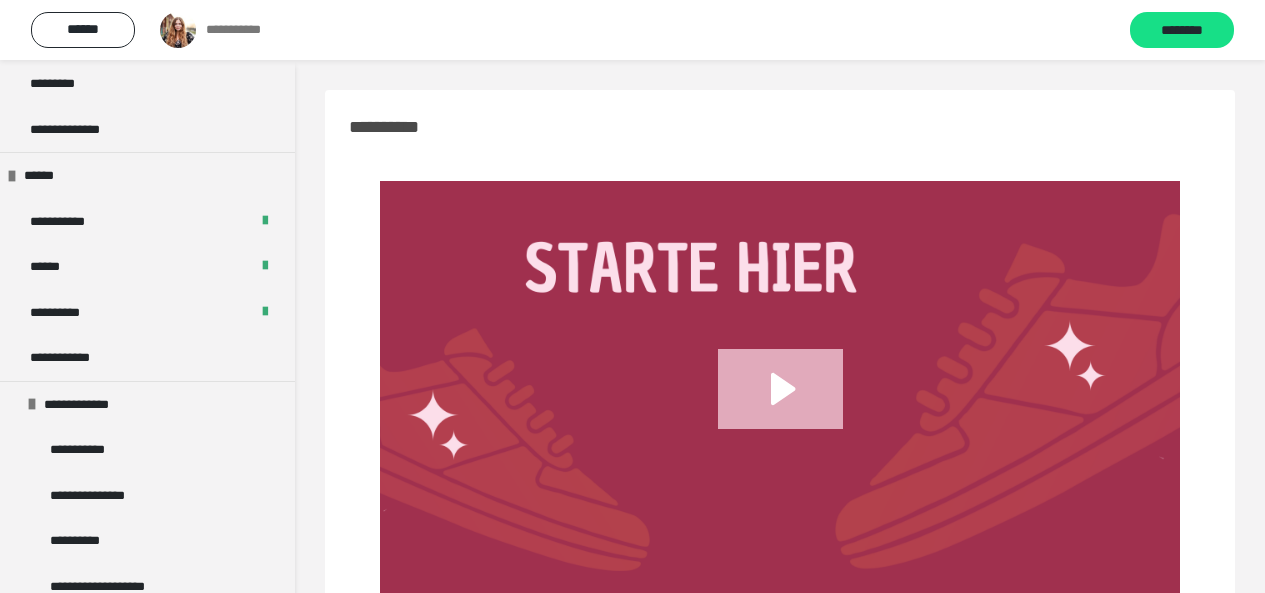 scroll, scrollTop: 237, scrollLeft: 0, axis: vertical 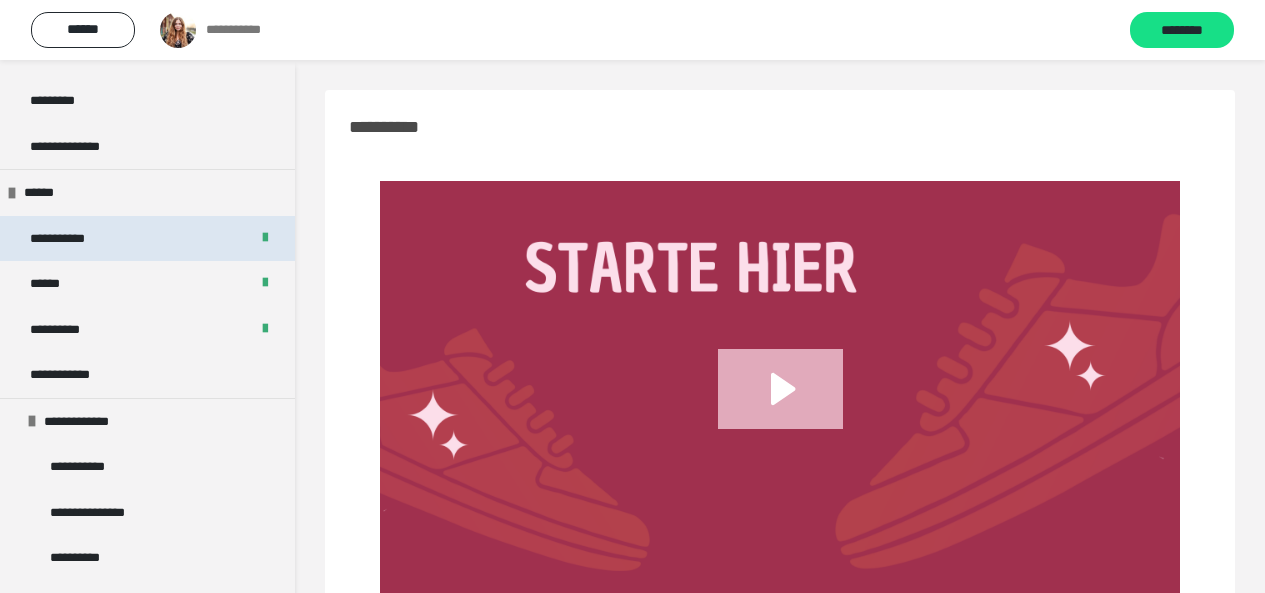 click on "**********" at bounding box center (147, 239) 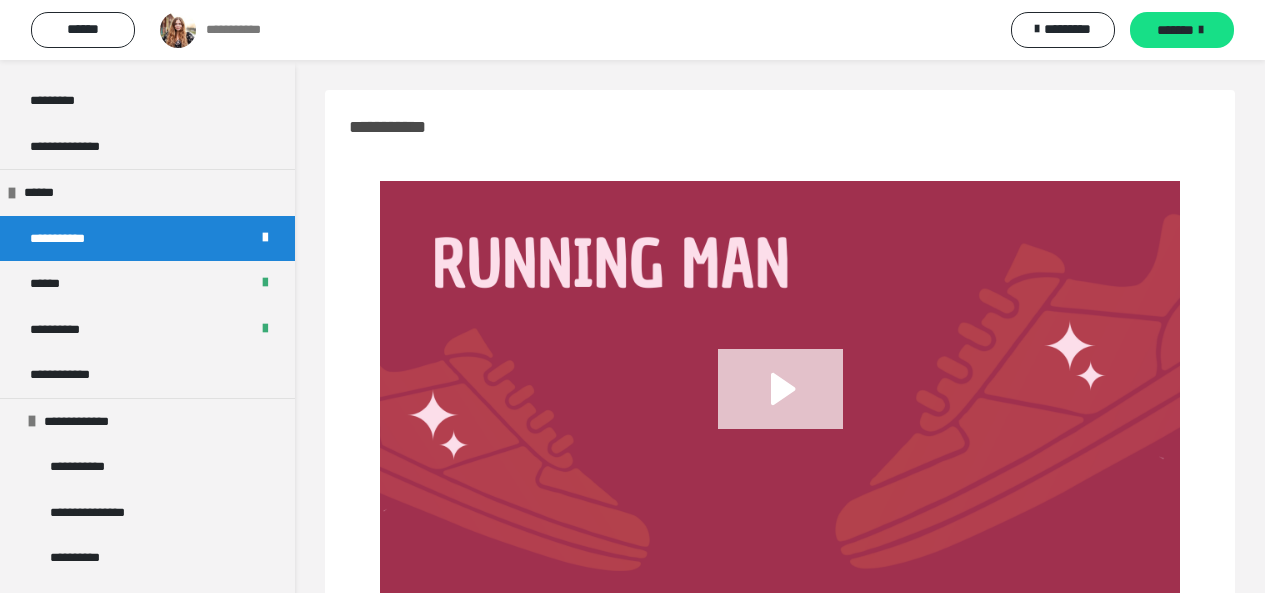 click 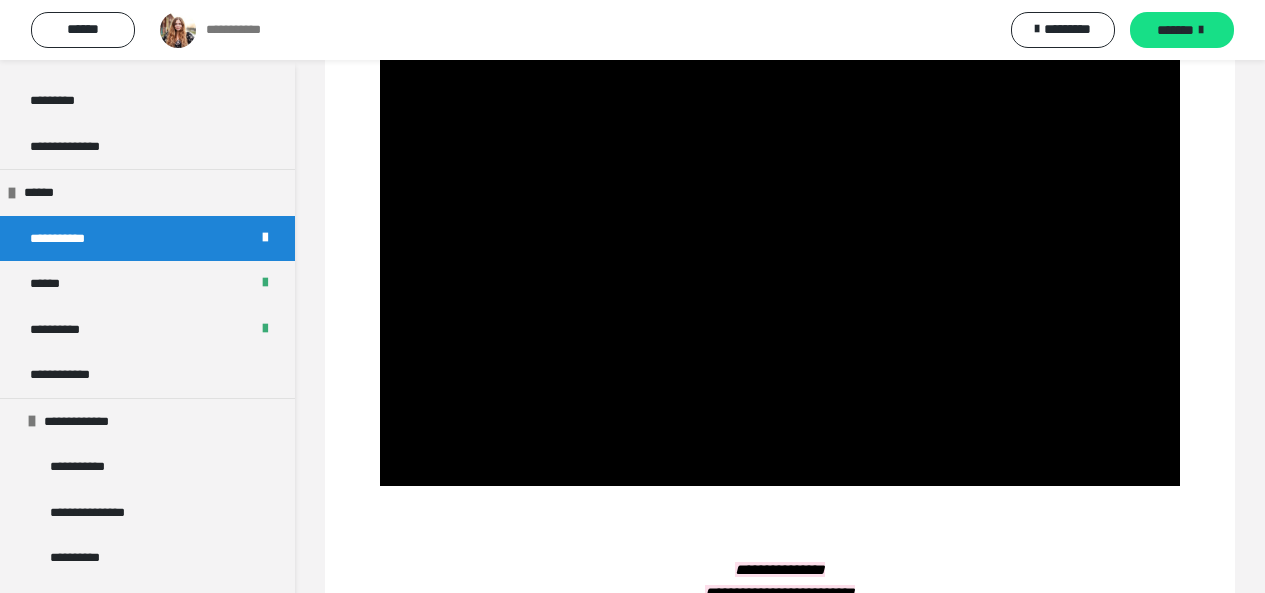 scroll, scrollTop: 142, scrollLeft: 0, axis: vertical 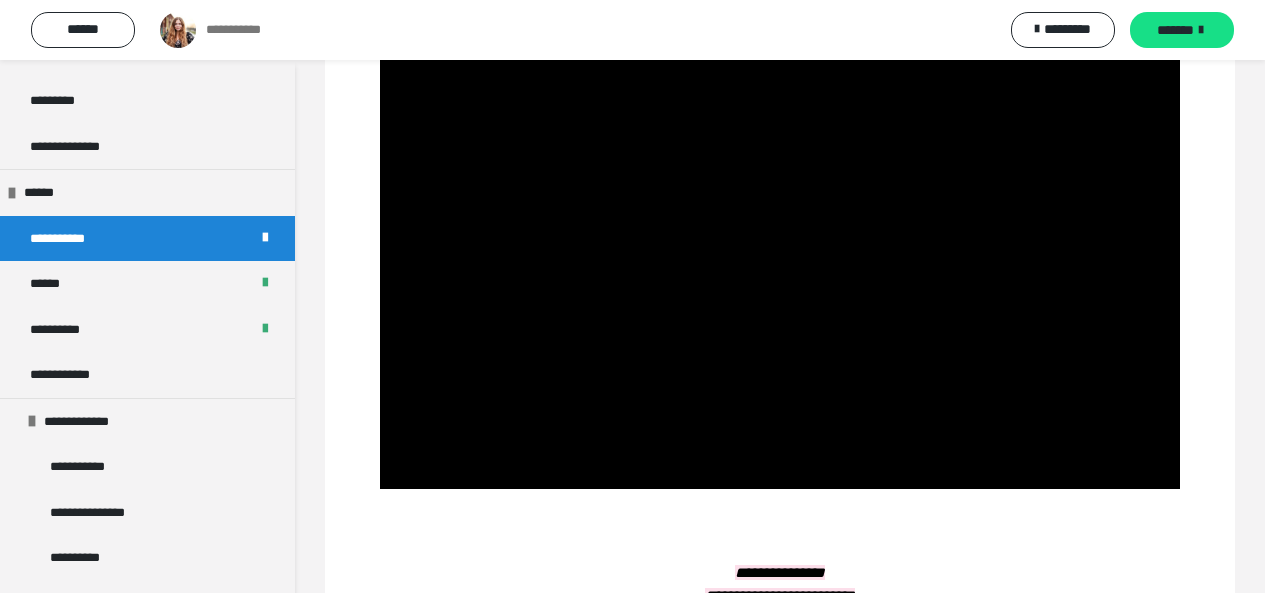 type 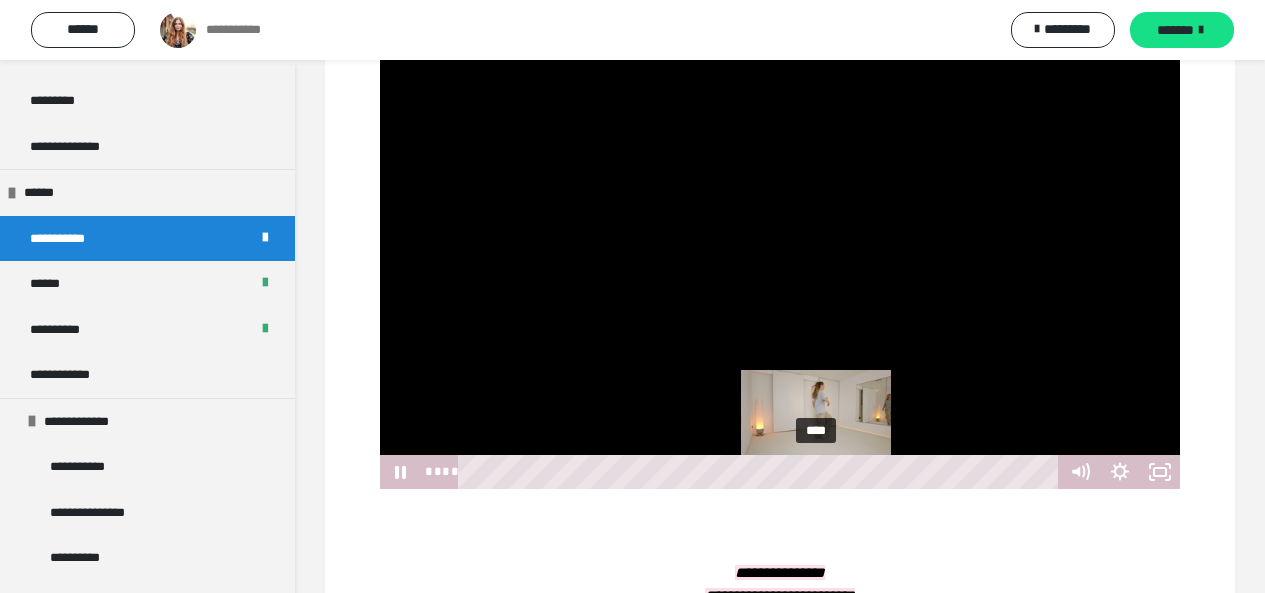 click on "****" at bounding box center [761, 472] 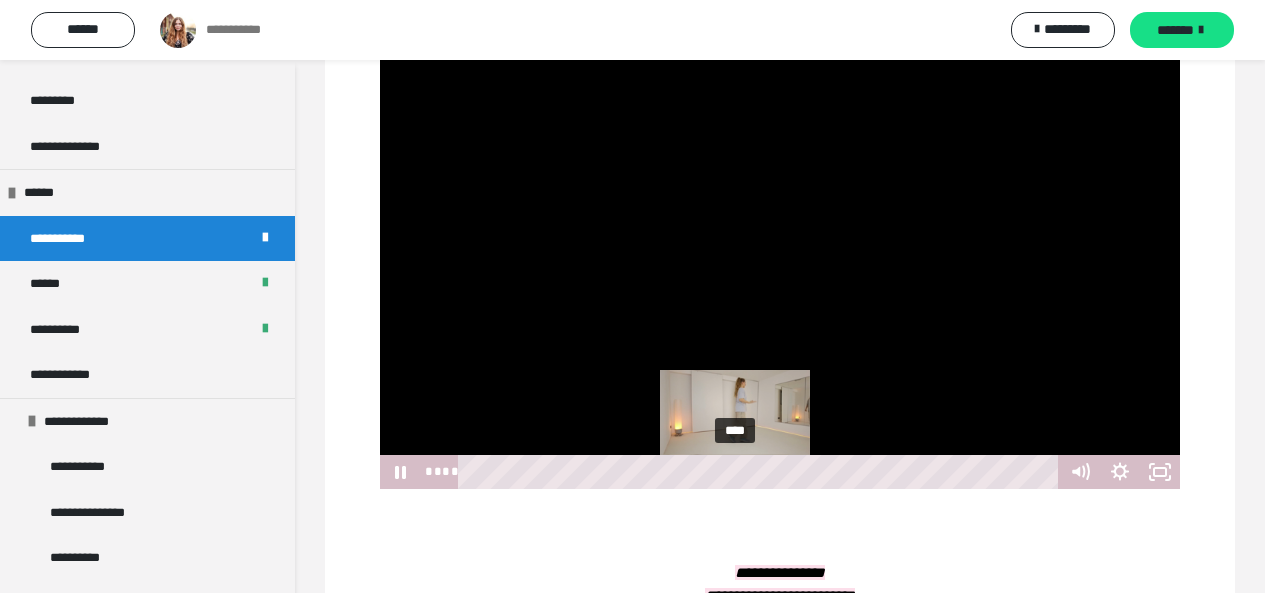 click on "****" at bounding box center (761, 472) 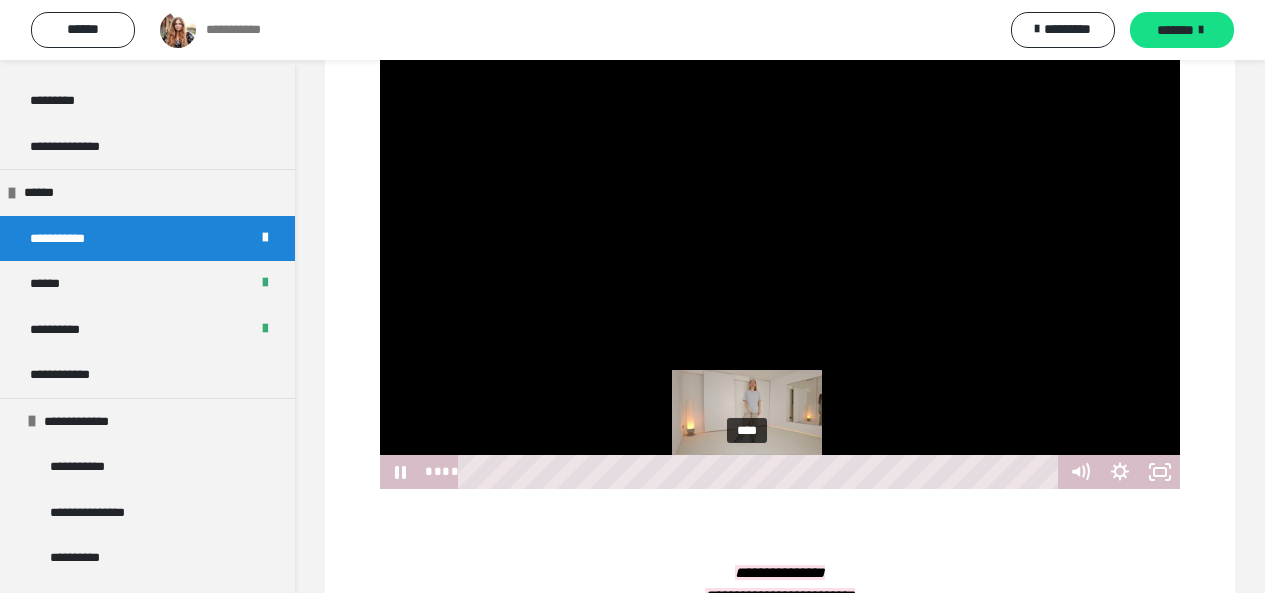 click on "****" at bounding box center [761, 472] 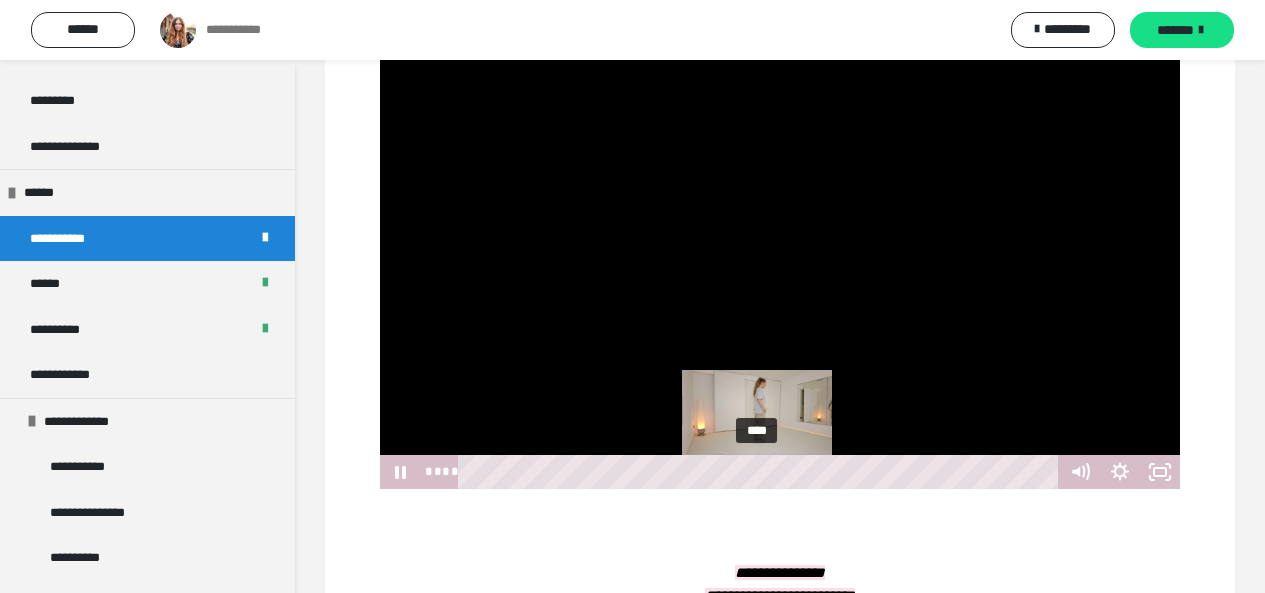 click on "****" at bounding box center (761, 472) 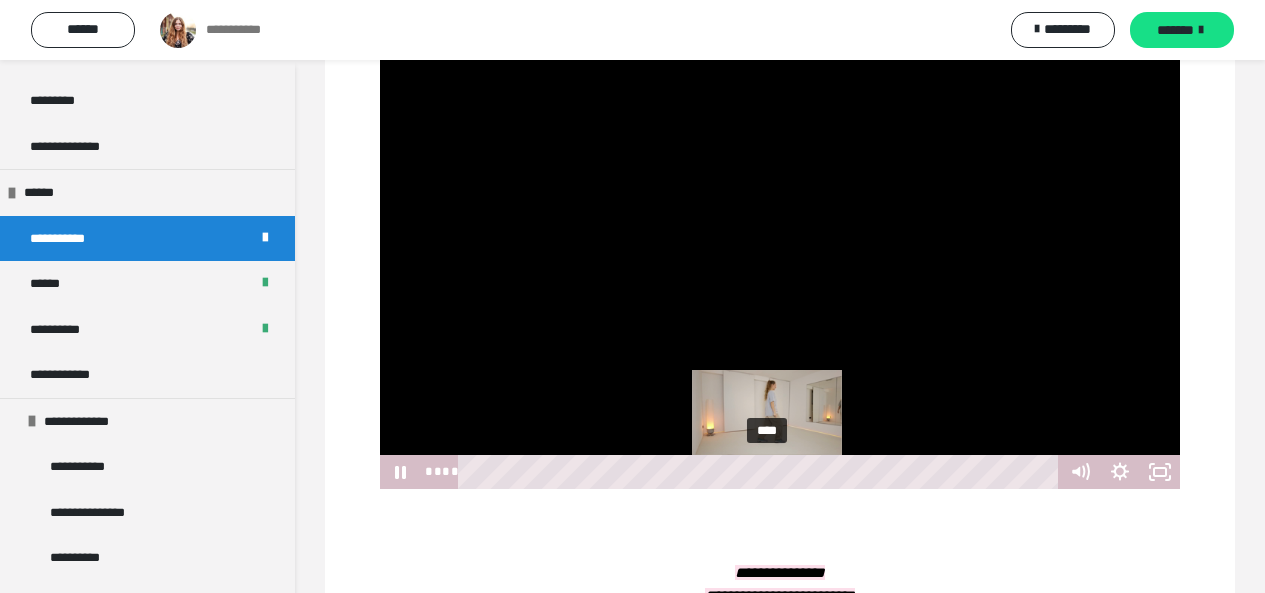 click on "****" at bounding box center (761, 472) 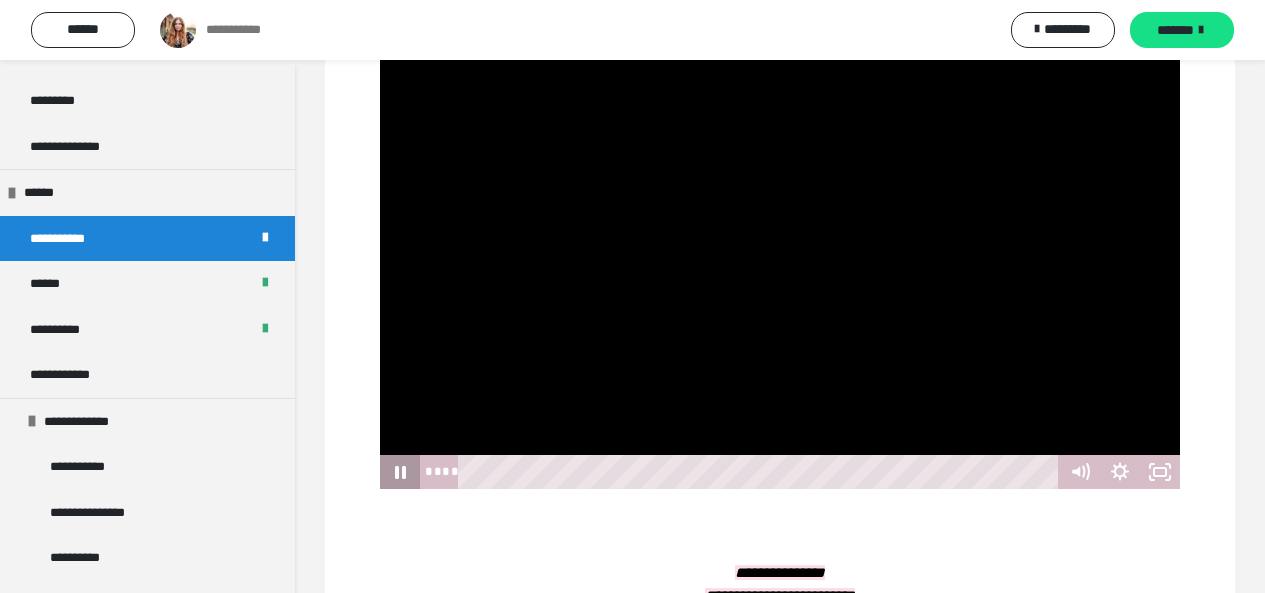 click 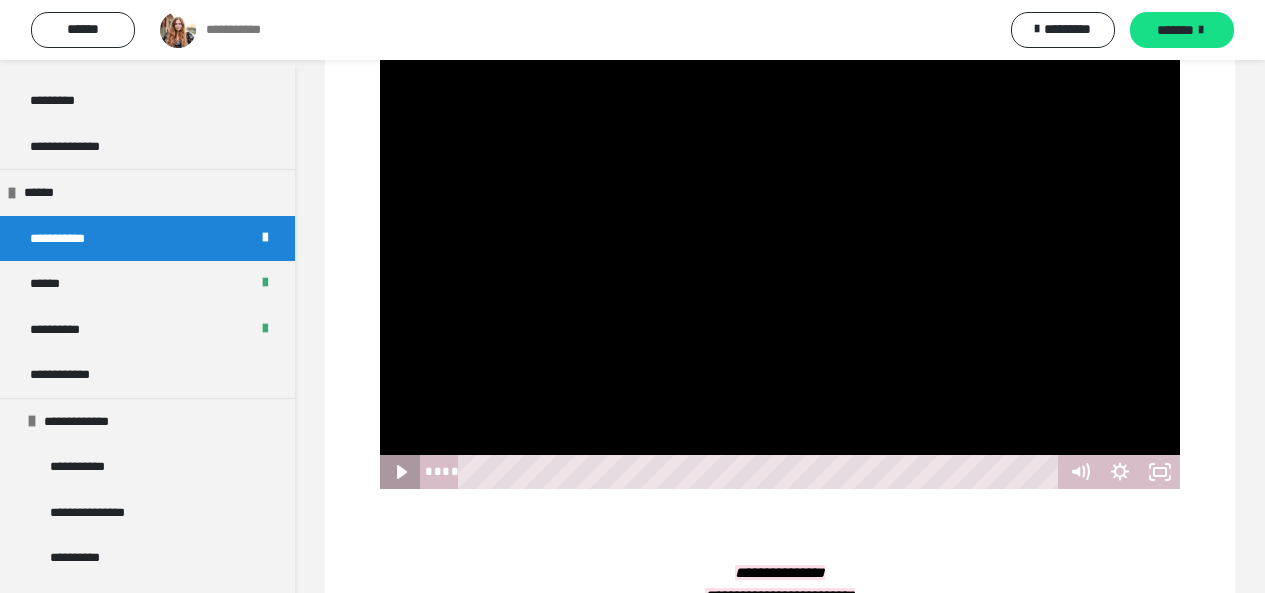click 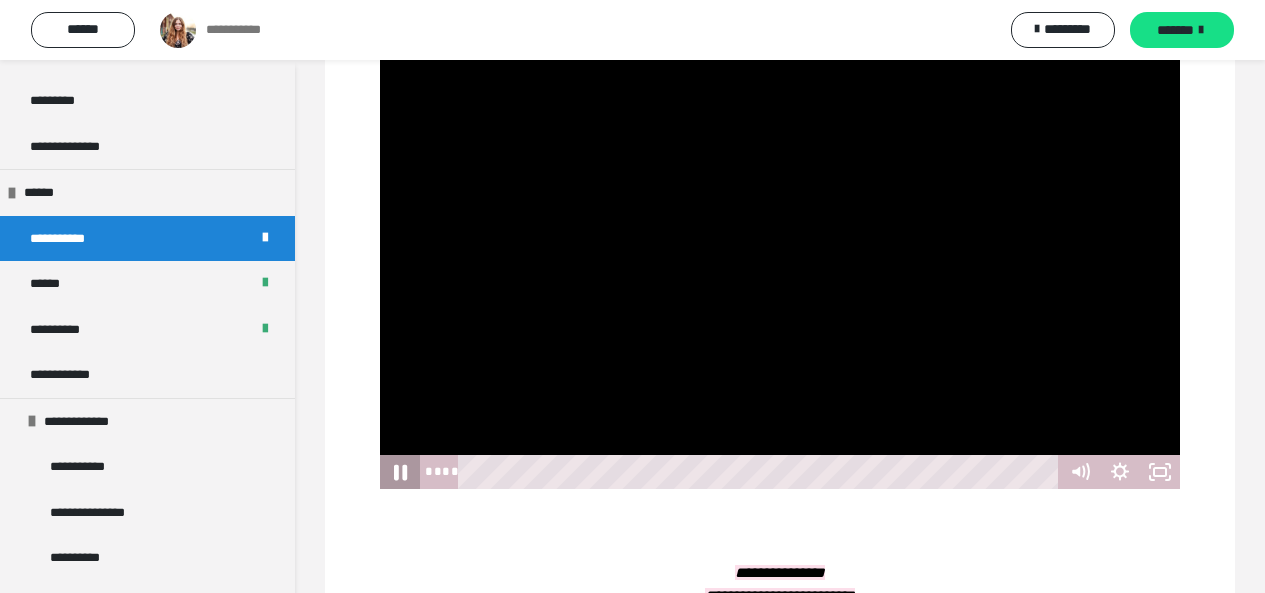 click 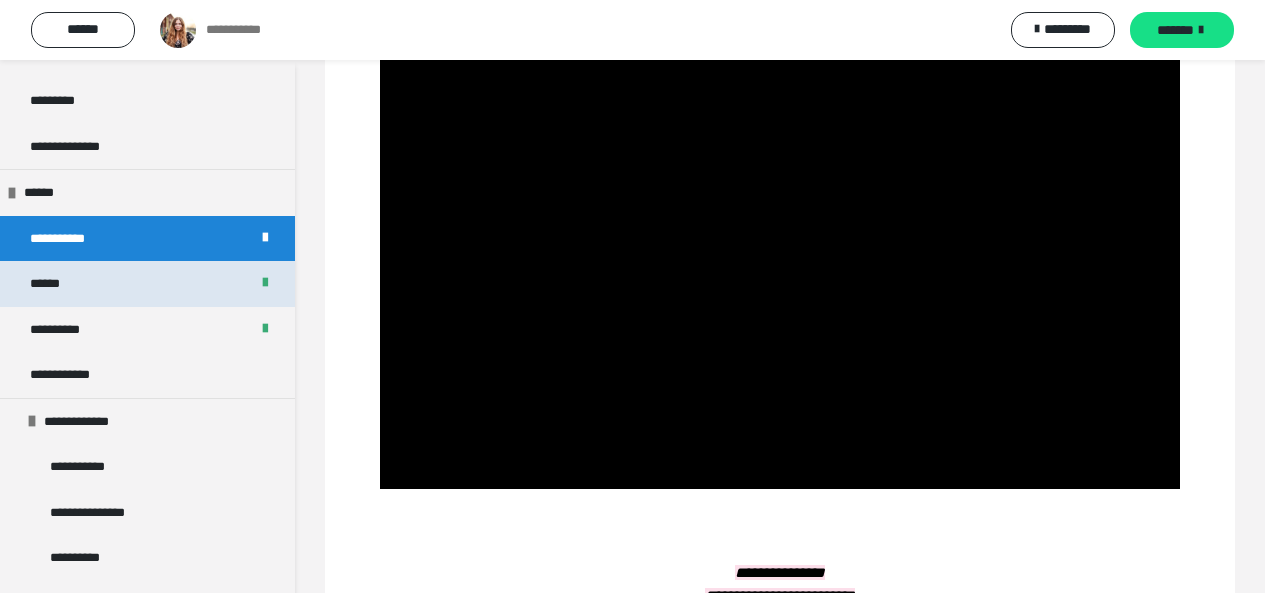 click on "******" at bounding box center [147, 284] 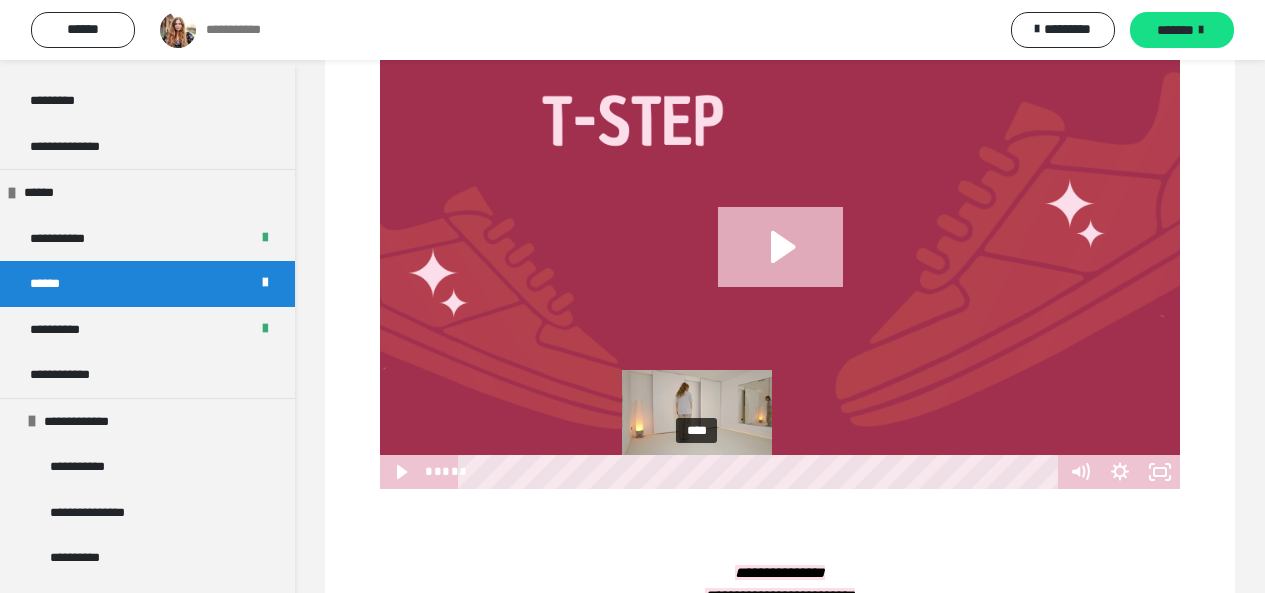 click on "****" at bounding box center [761, 472] 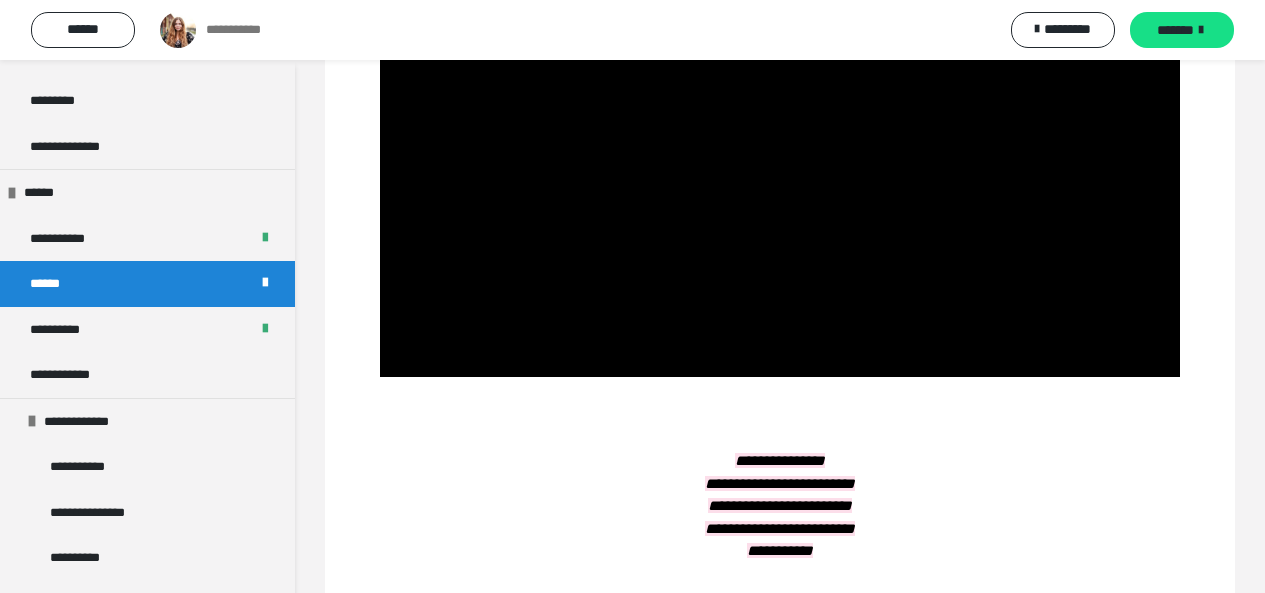 scroll, scrollTop: 249, scrollLeft: 0, axis: vertical 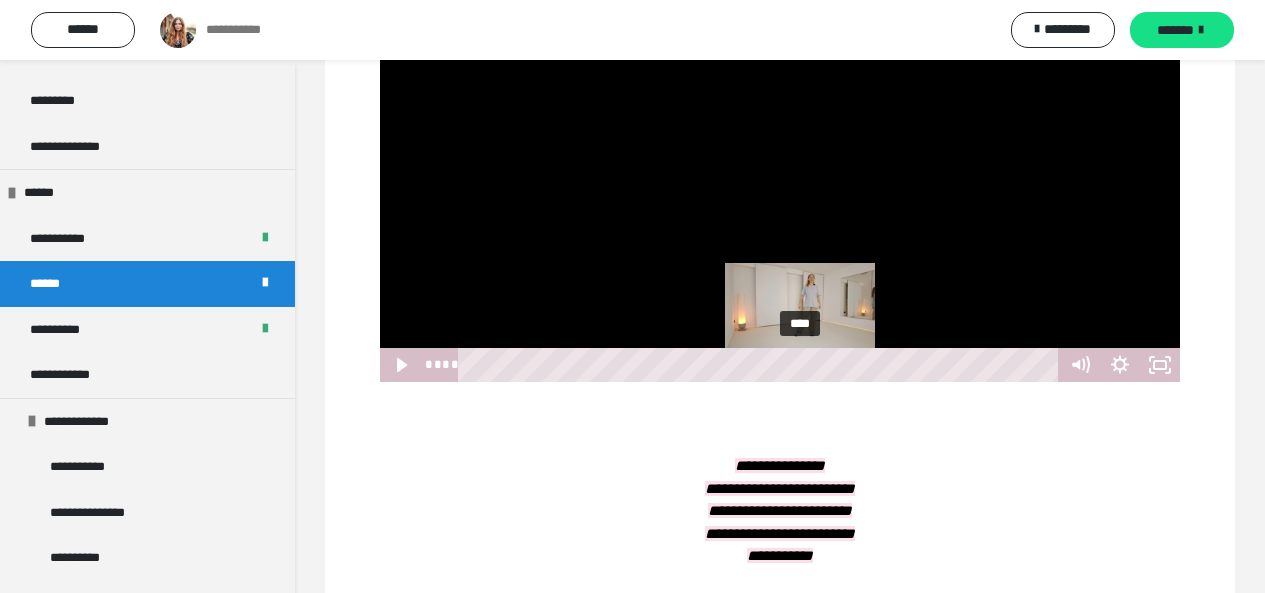 click on "****" at bounding box center (761, 365) 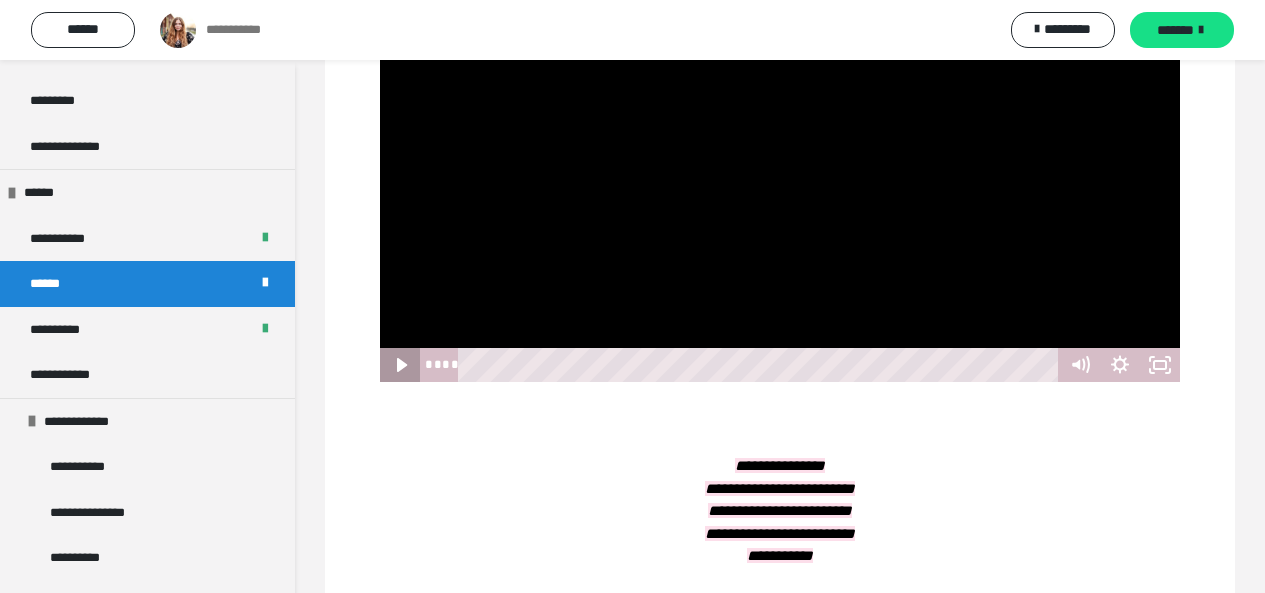 click 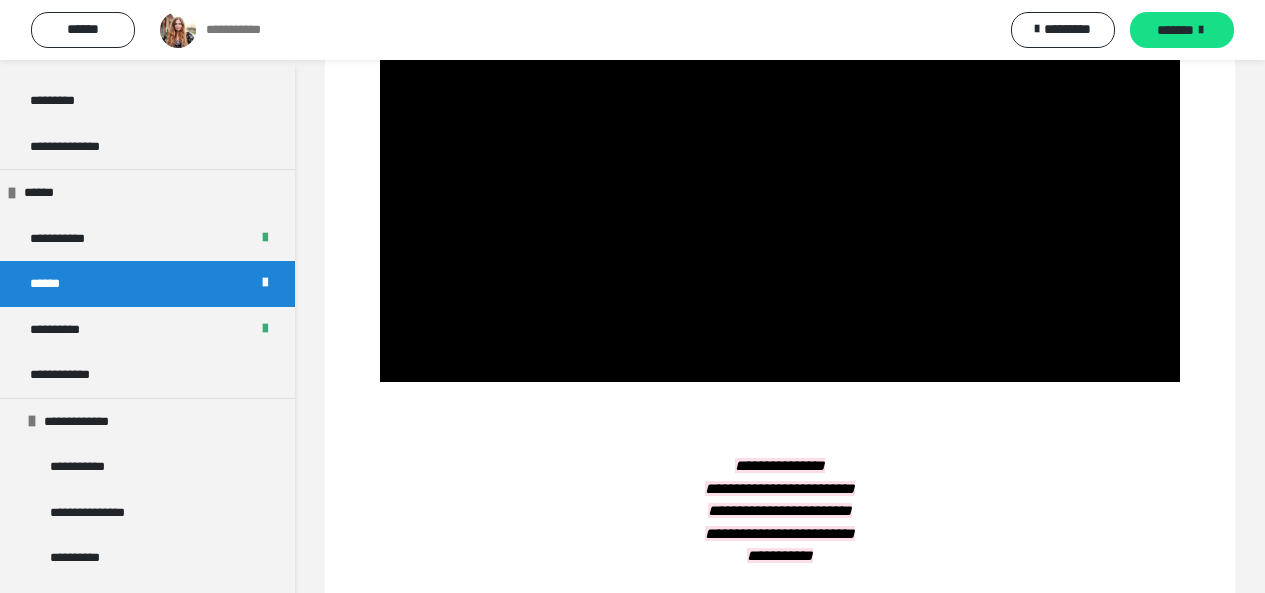 scroll, scrollTop: 164, scrollLeft: 0, axis: vertical 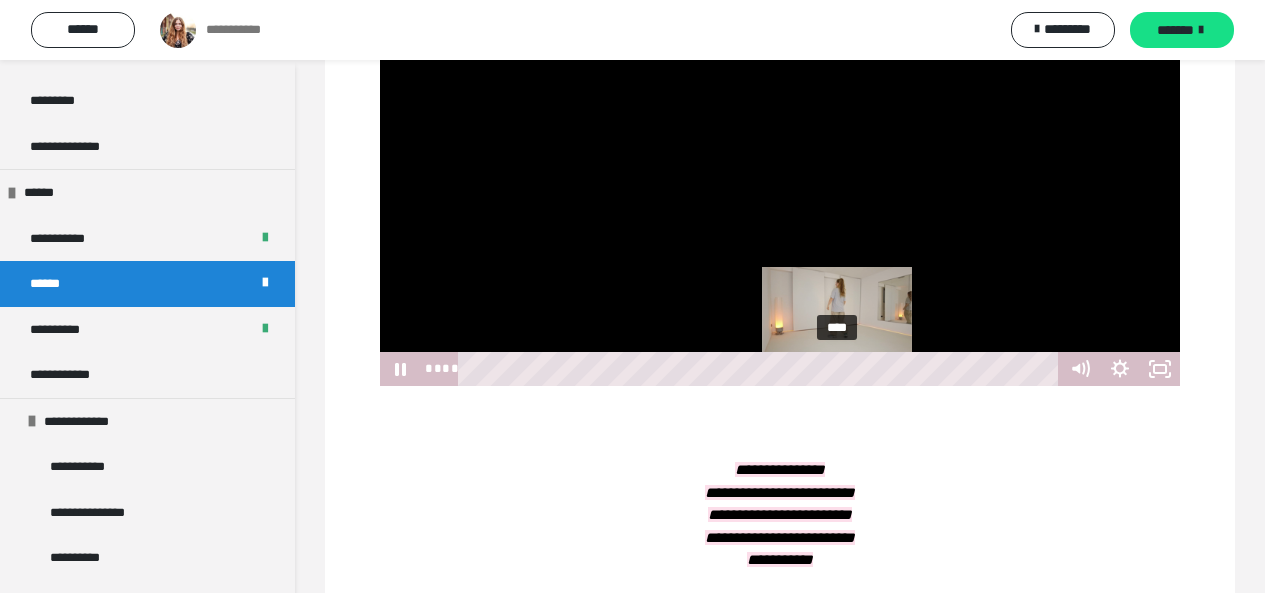 click on "****" at bounding box center (761, 369) 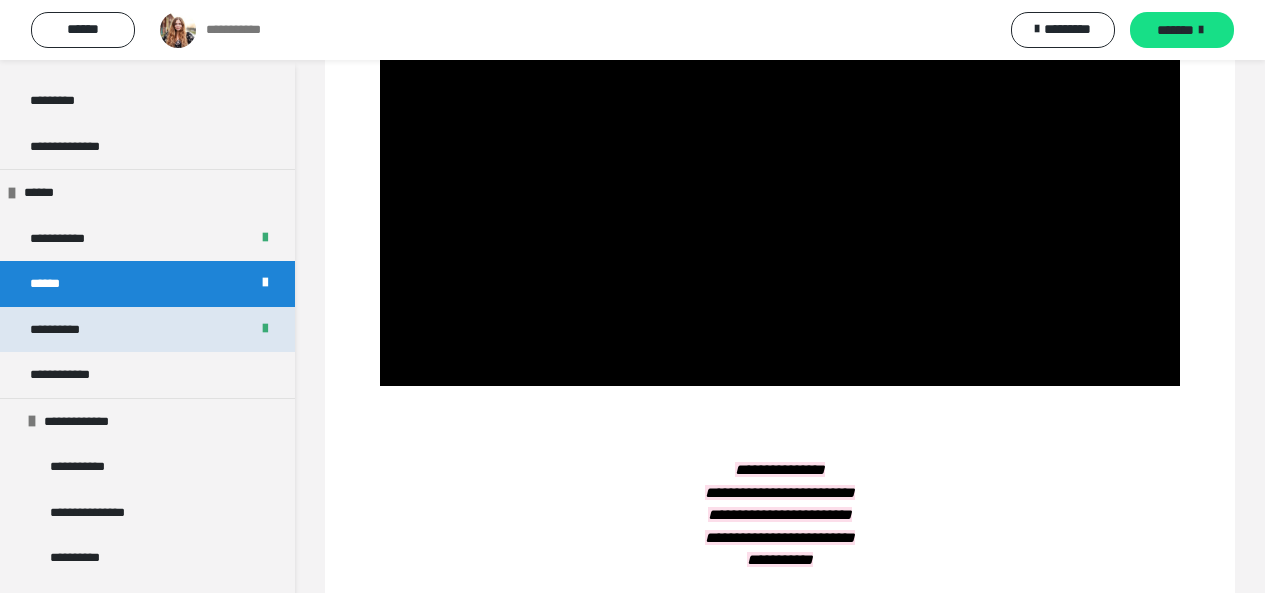 click on "**********" at bounding box center [147, 330] 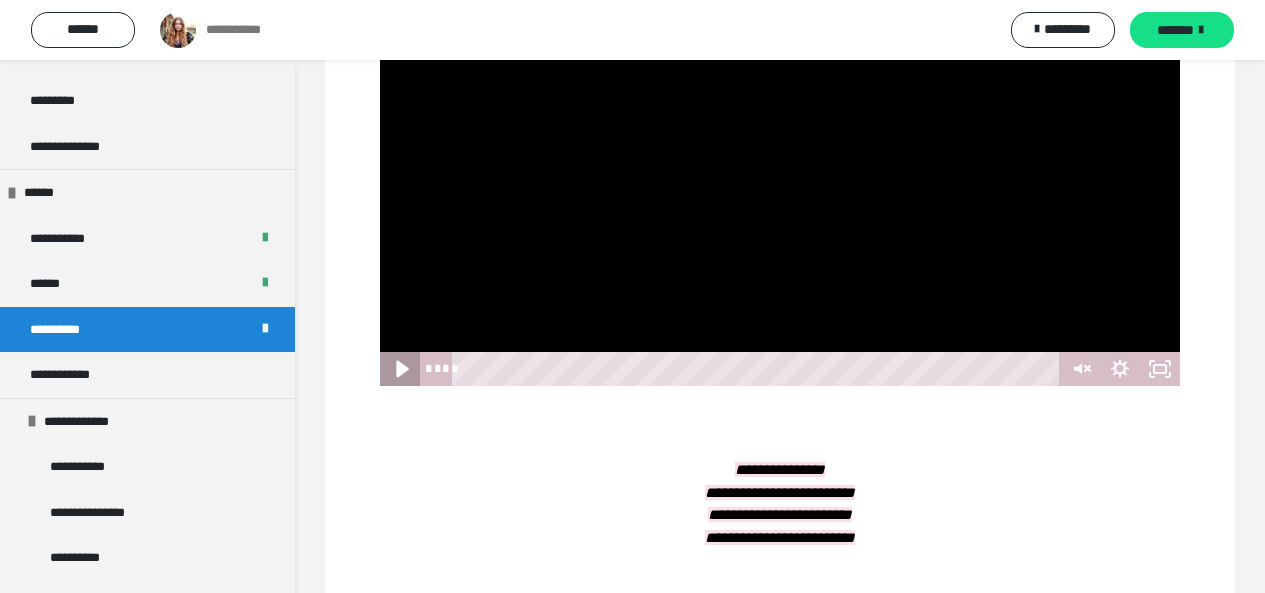 click 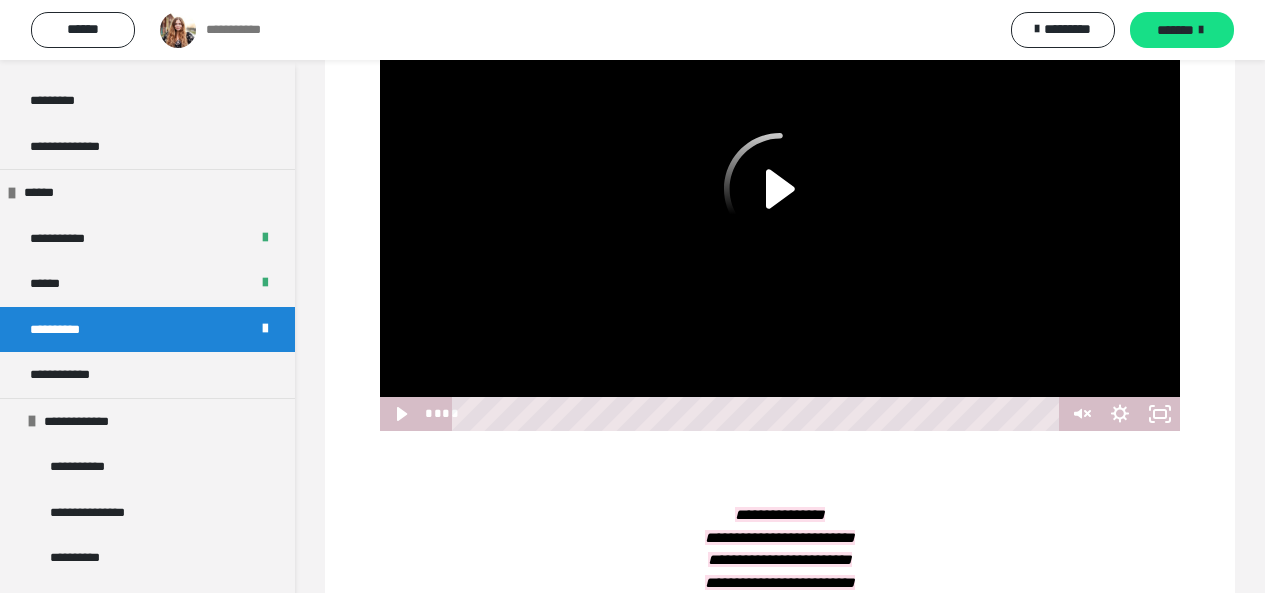 scroll, scrollTop: 157, scrollLeft: 0, axis: vertical 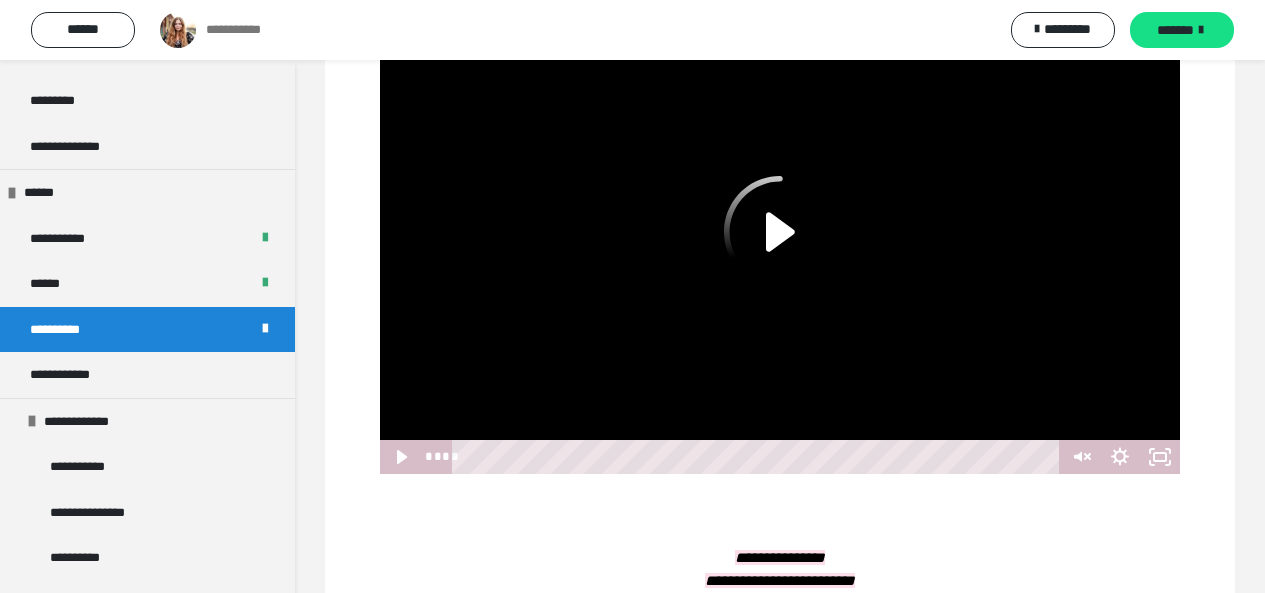 click 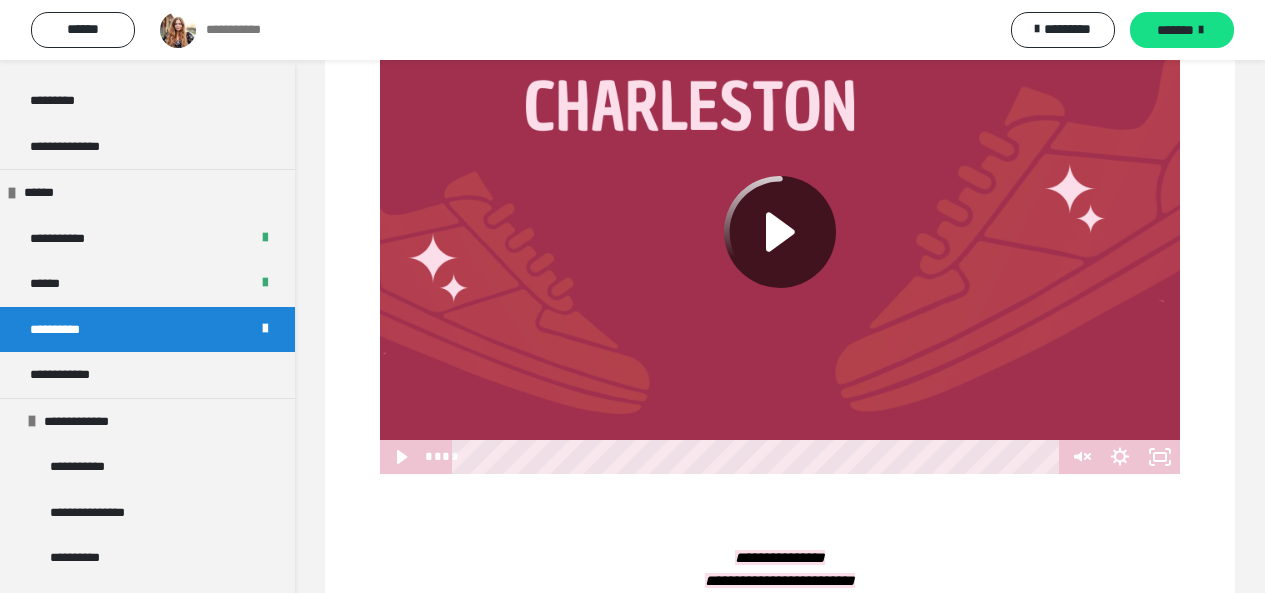 click 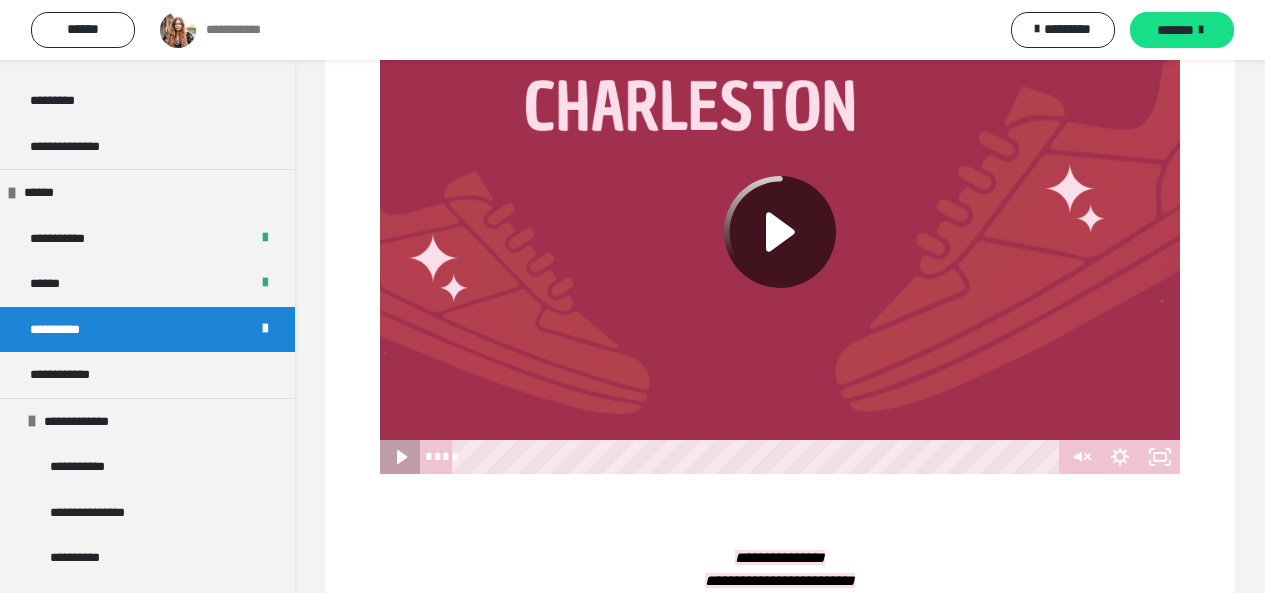 click 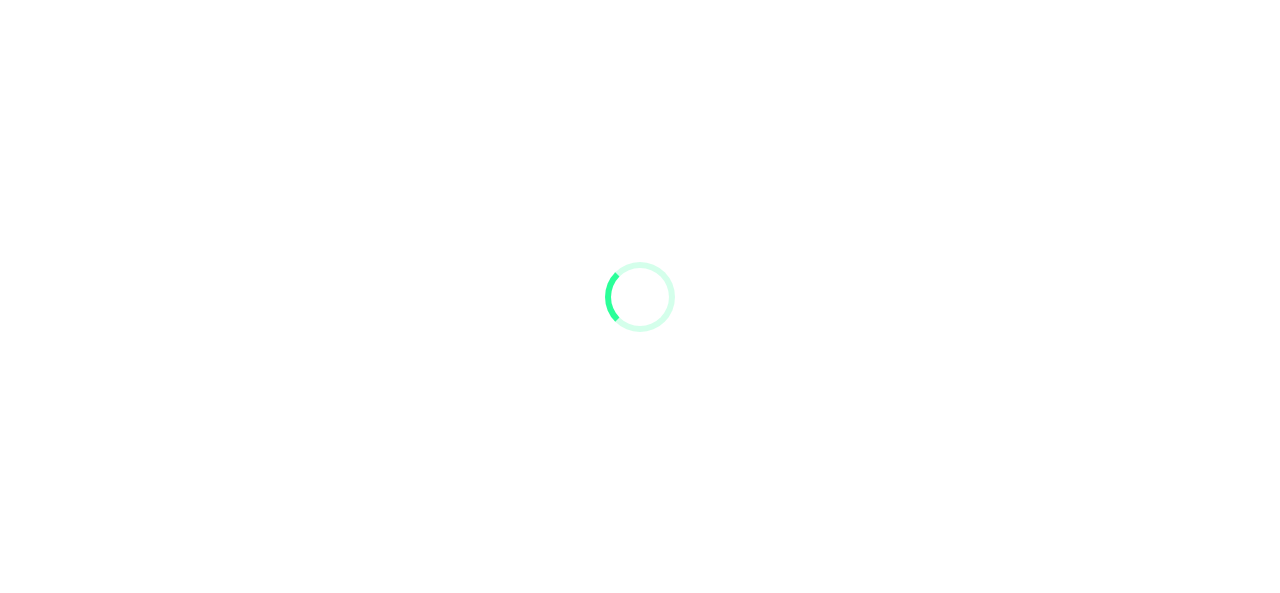 scroll, scrollTop: 0, scrollLeft: 0, axis: both 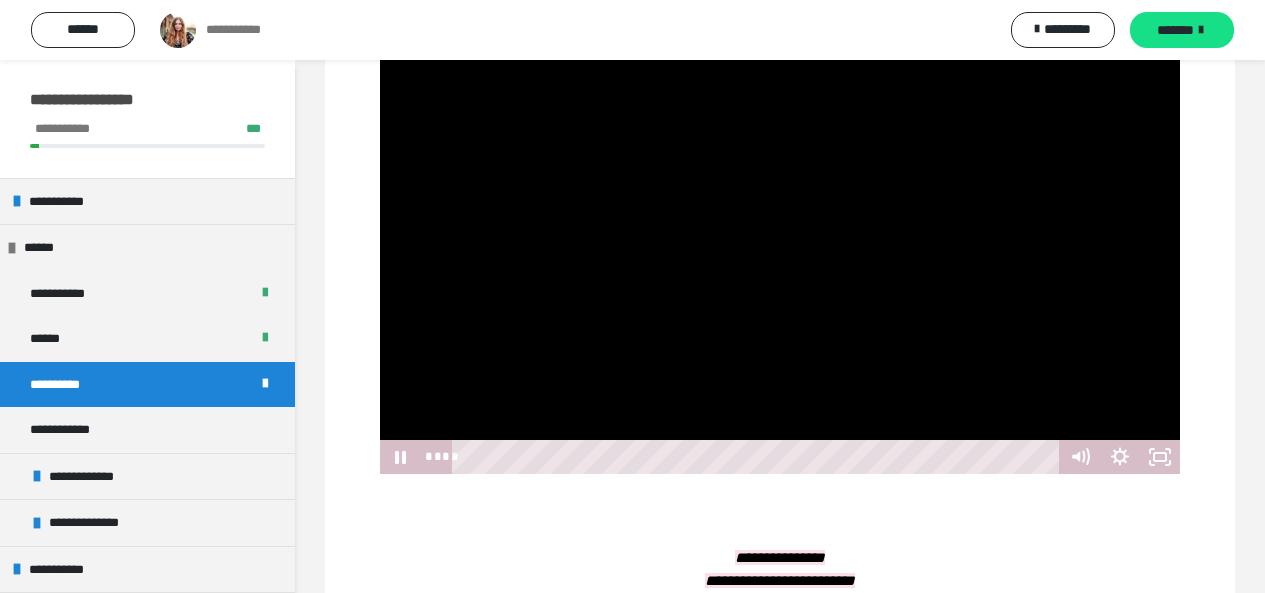 click at bounding box center (758, 457) 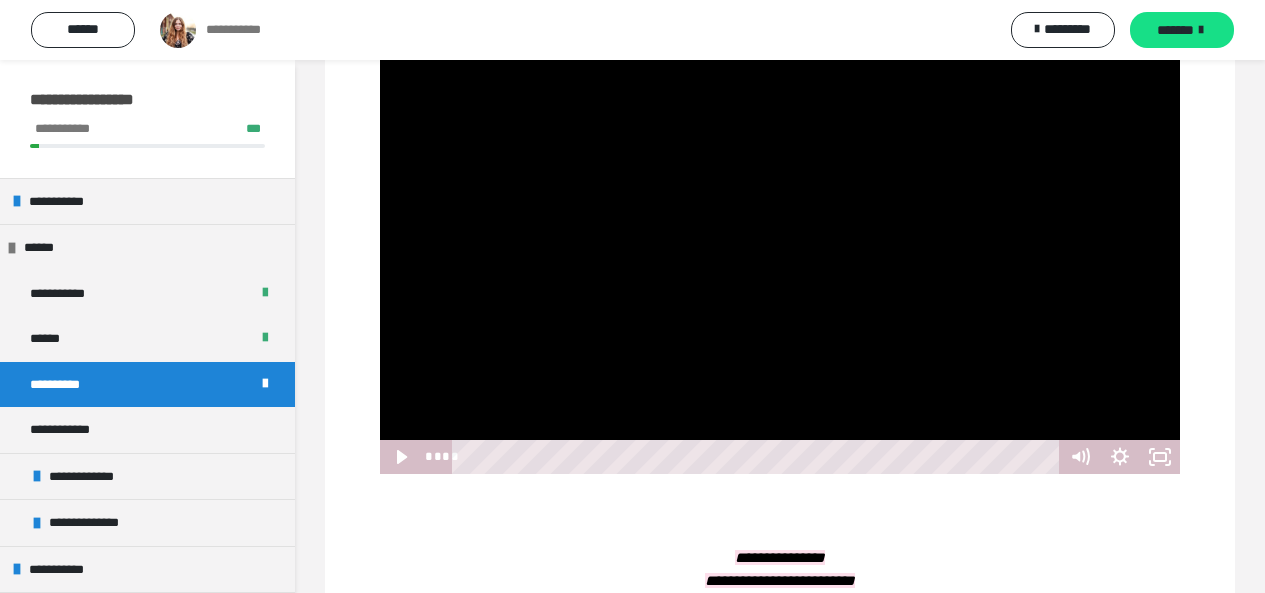 click at bounding box center (780, 249) 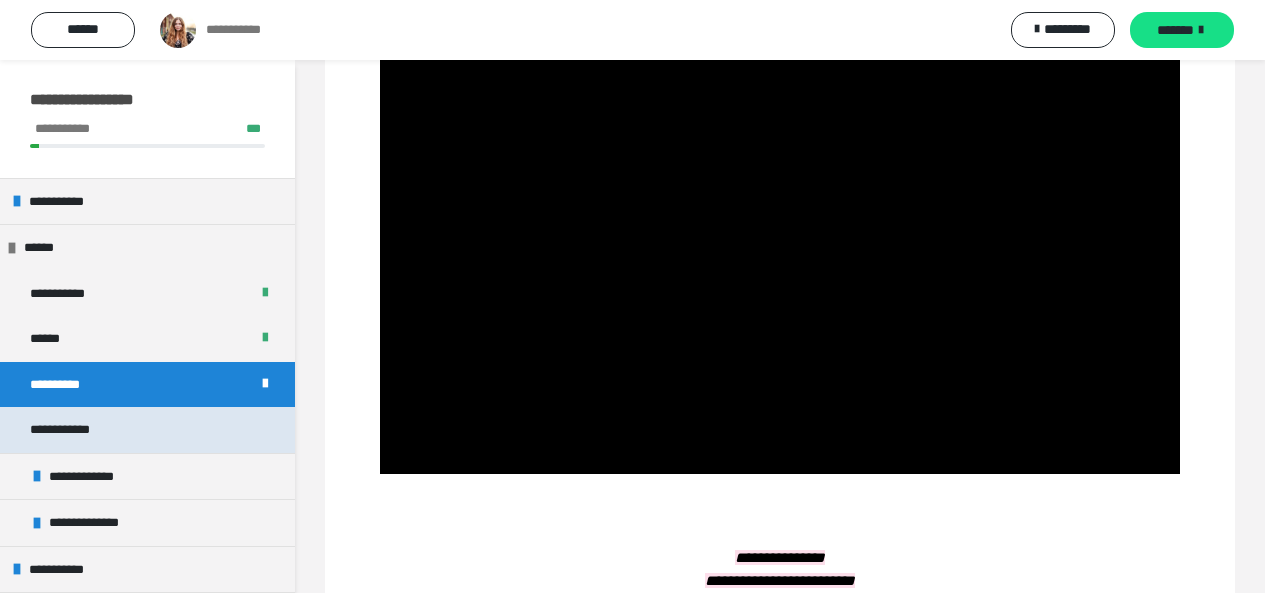 click on "**********" at bounding box center (147, 430) 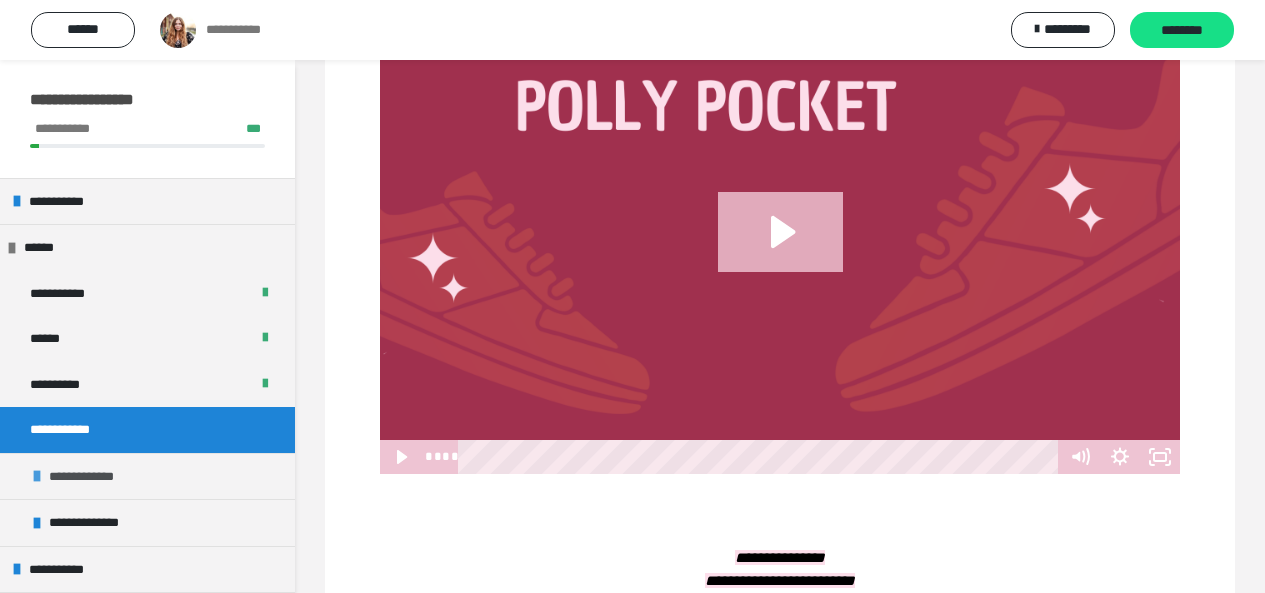 click on "**********" at bounding box center (147, 476) 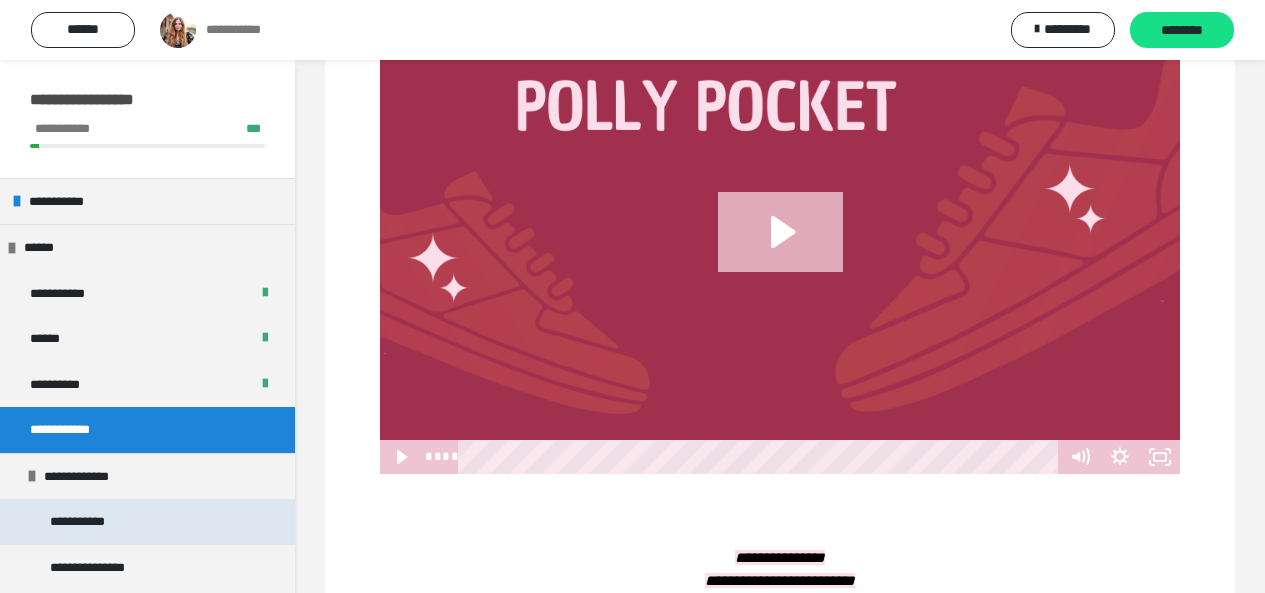 click on "**********" at bounding box center [89, 522] 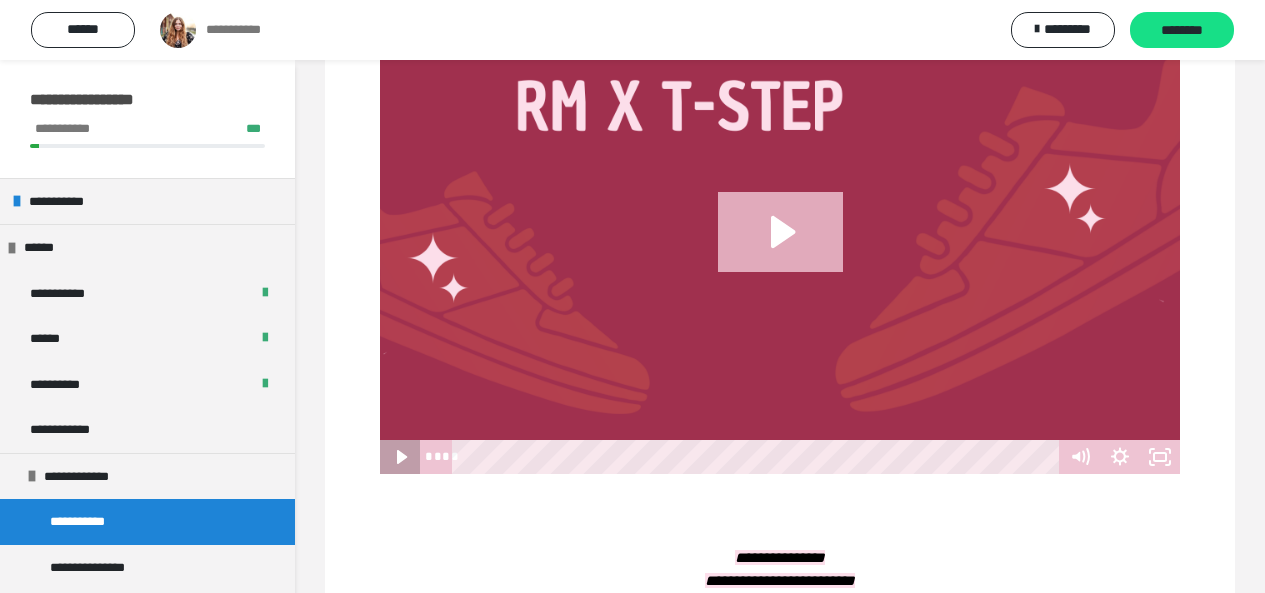 click 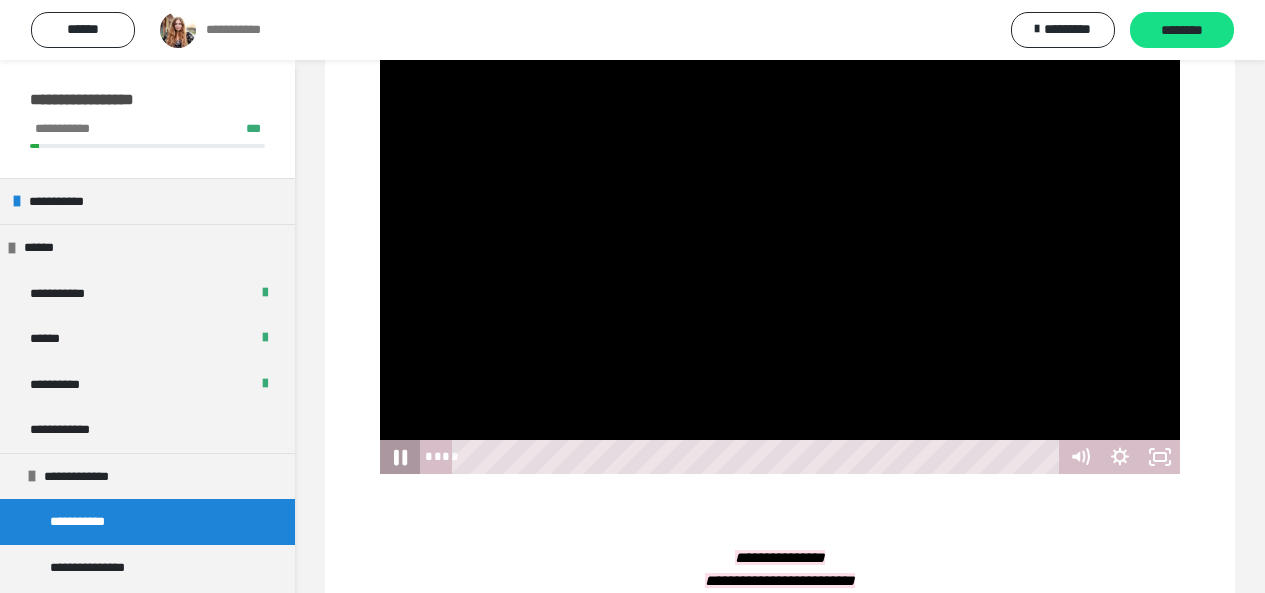 click 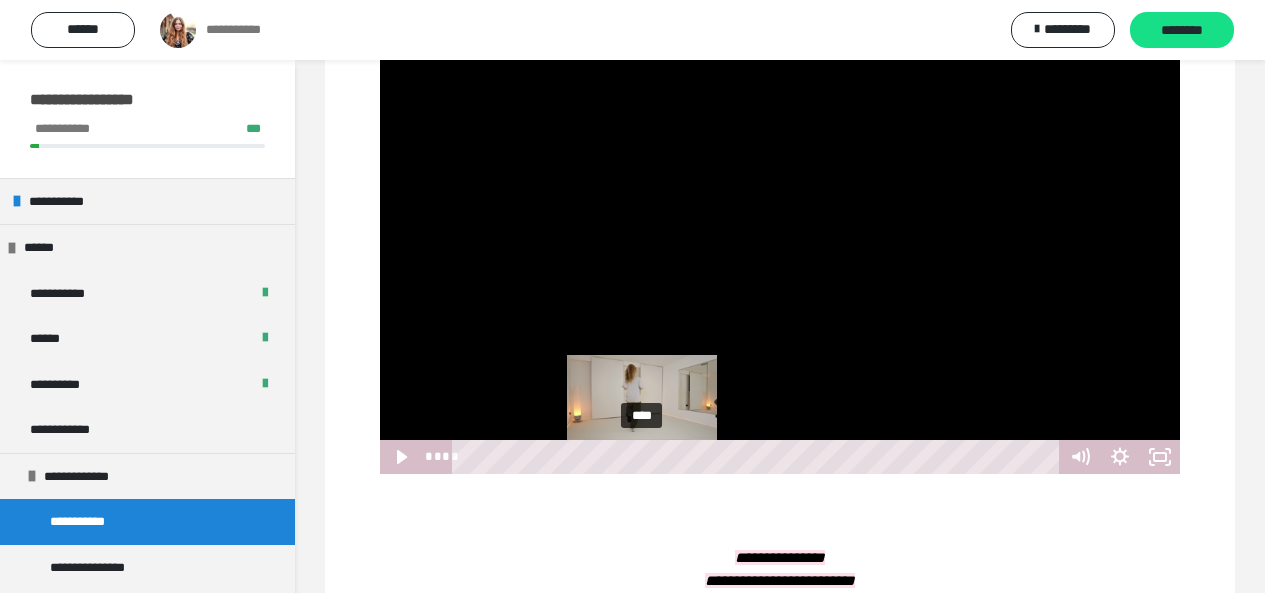 click on "****" at bounding box center [758, 457] 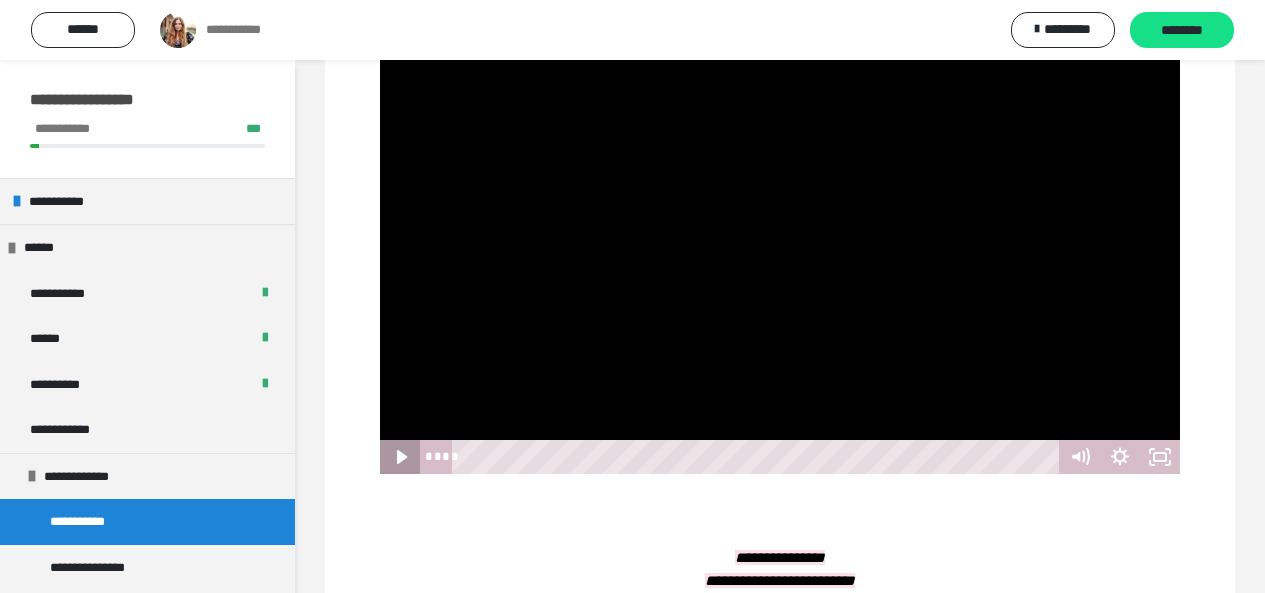 click 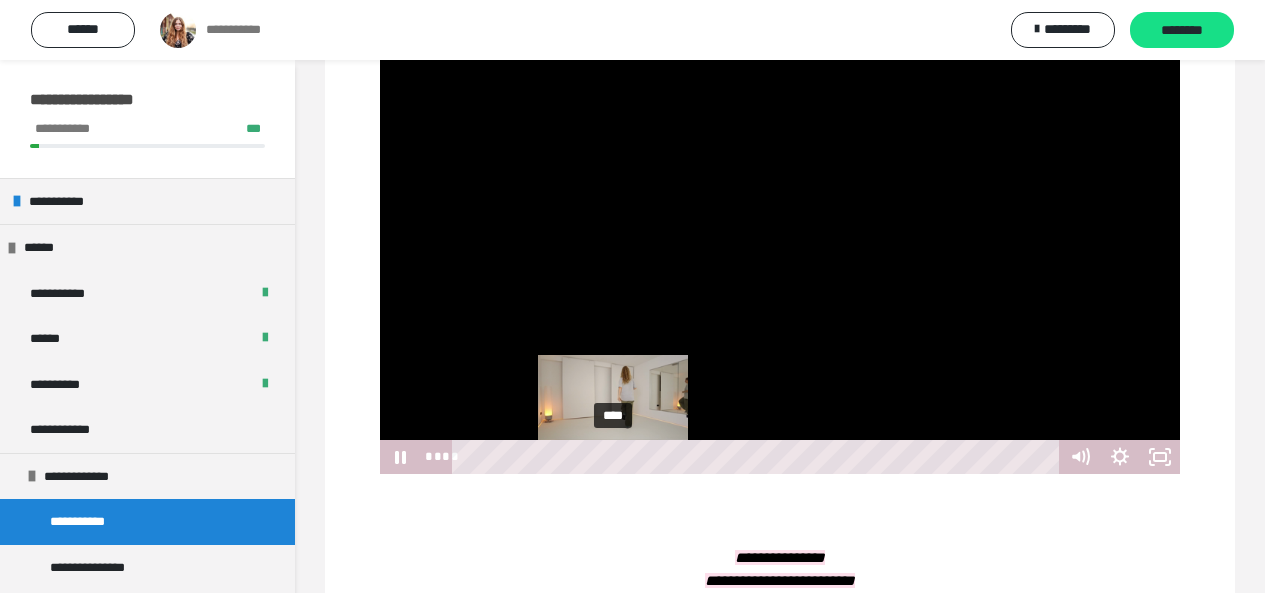 click on "****" at bounding box center [758, 457] 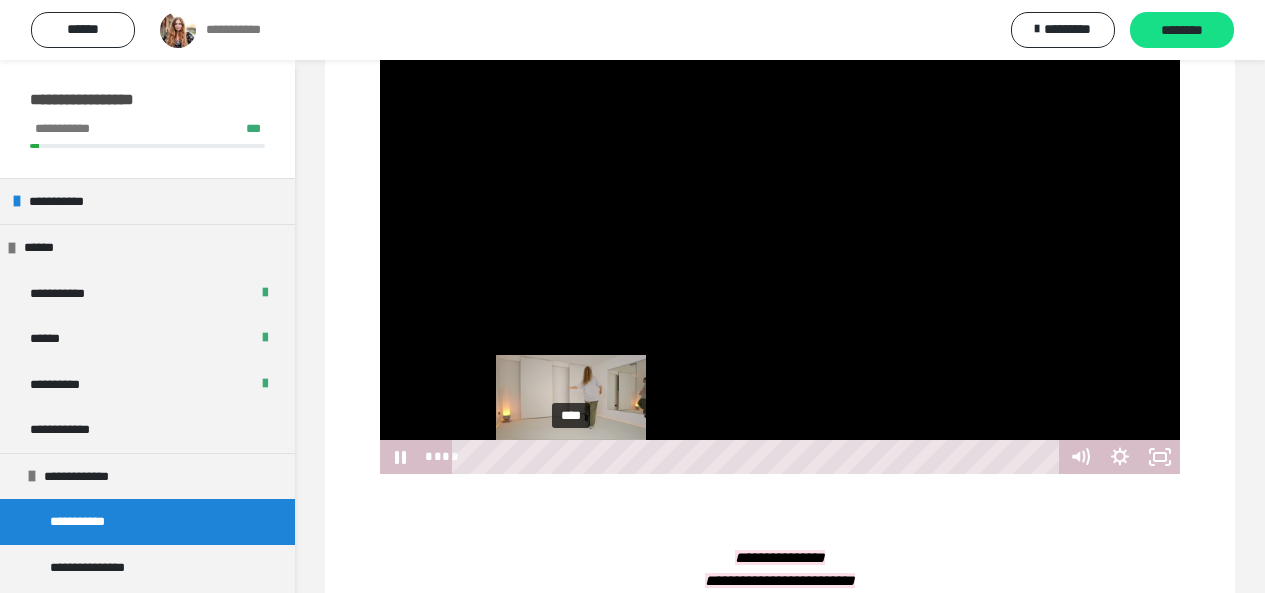 click on "****" at bounding box center [758, 457] 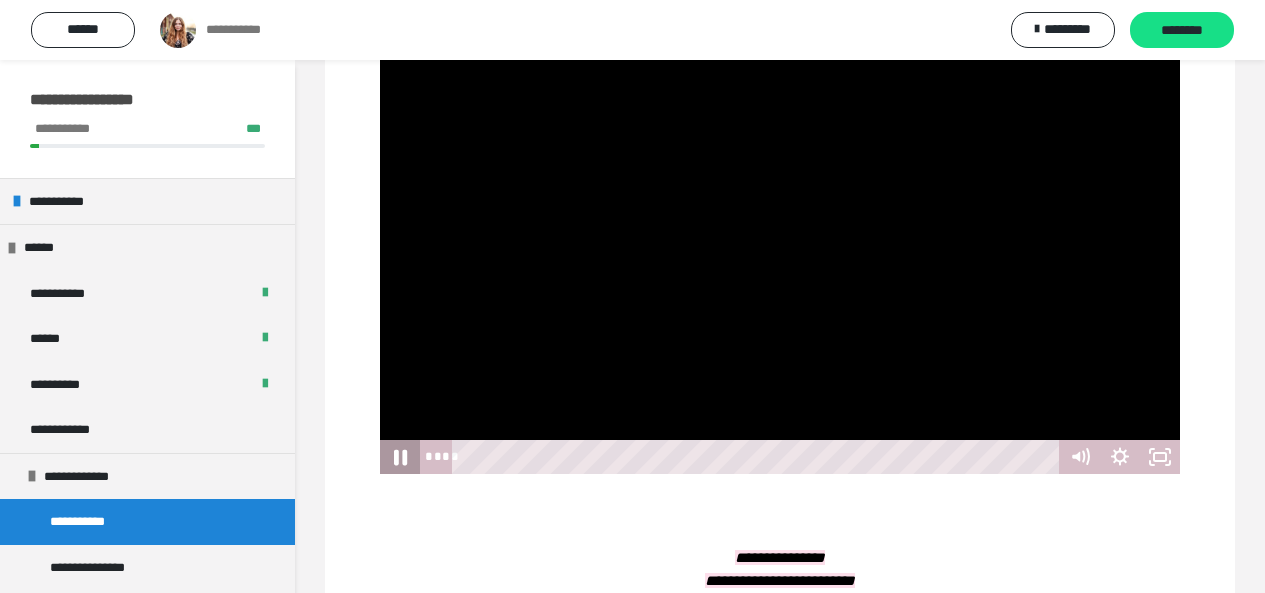 click 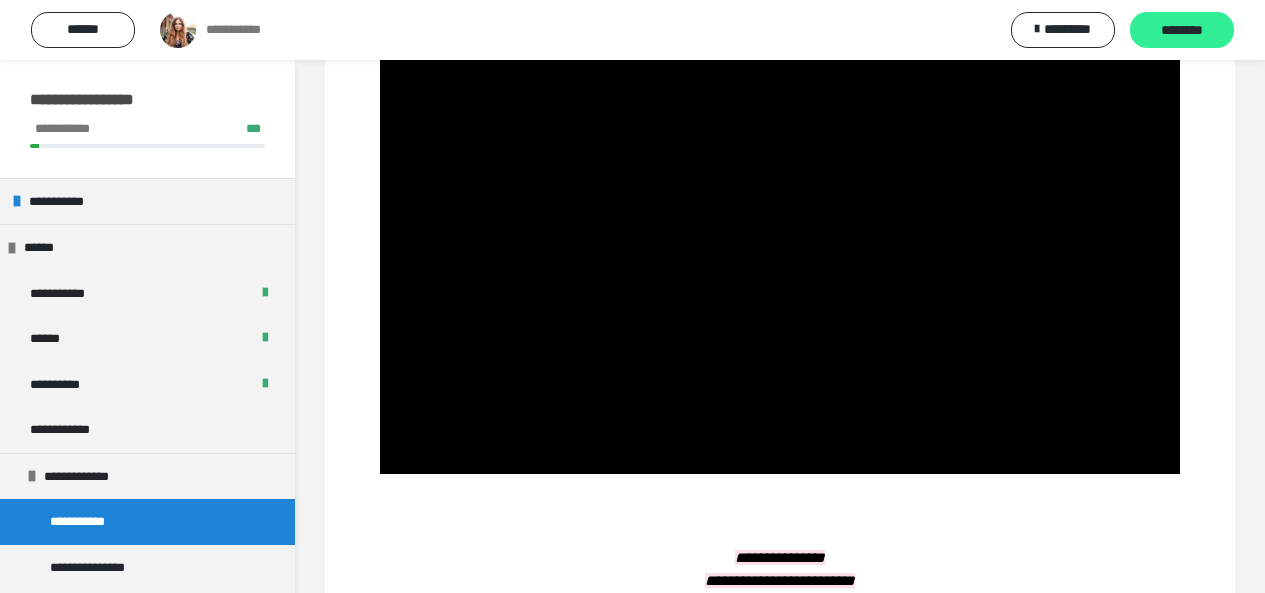 click on "********" at bounding box center (1182, 30) 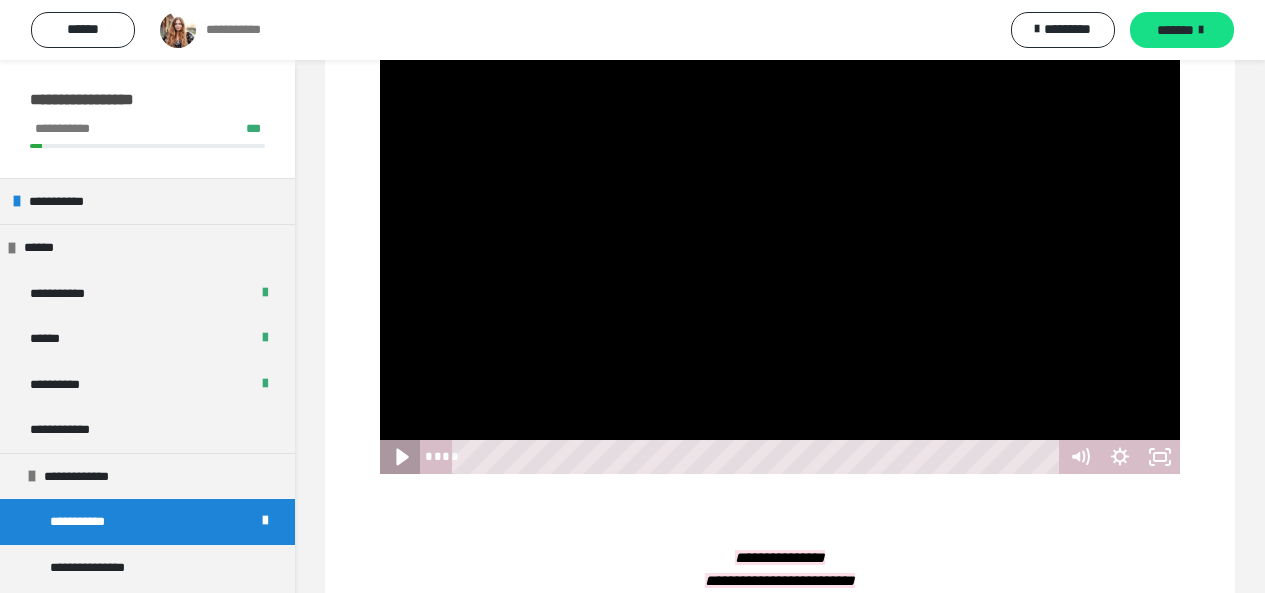 click 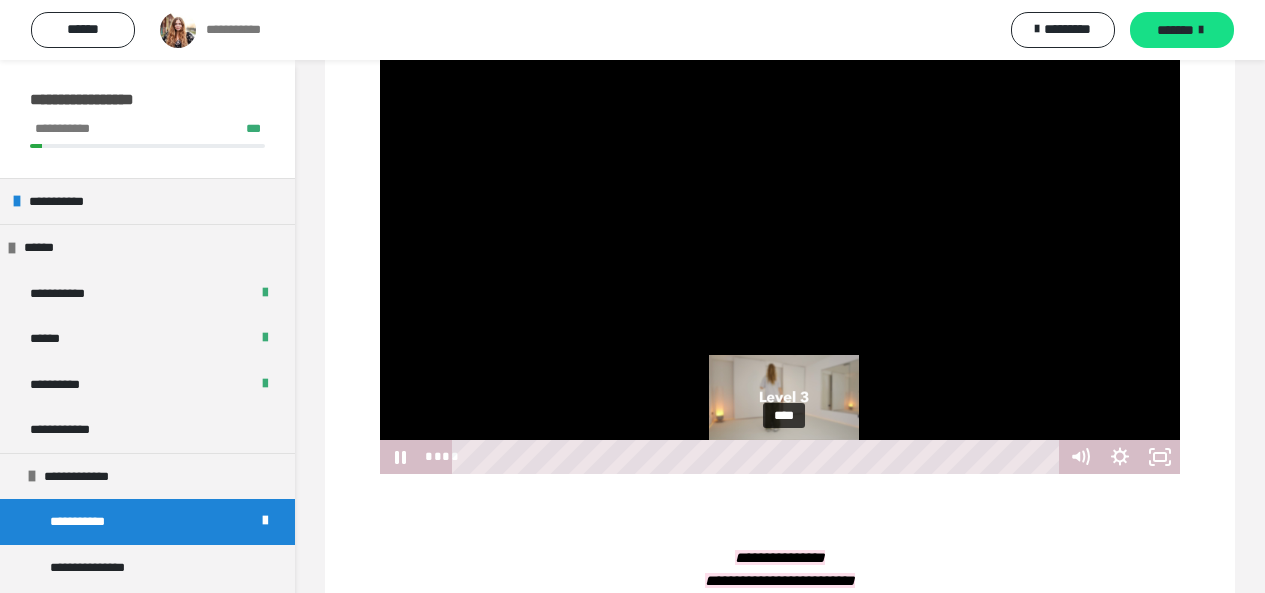 click on "****" at bounding box center (758, 457) 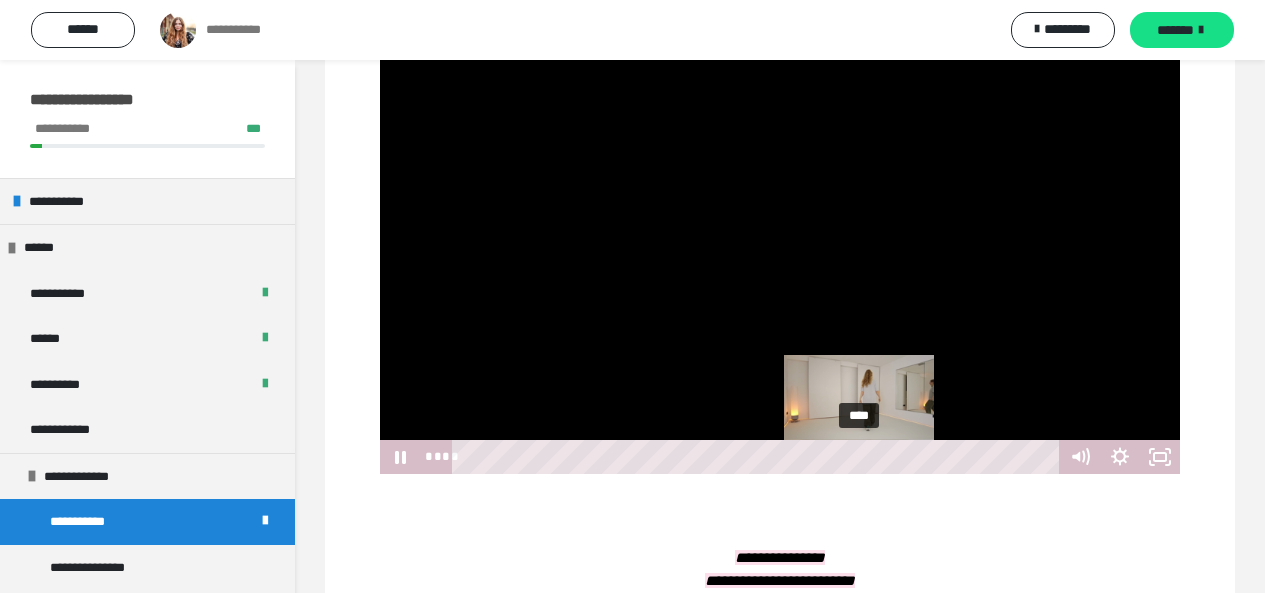 click on "****" at bounding box center (758, 457) 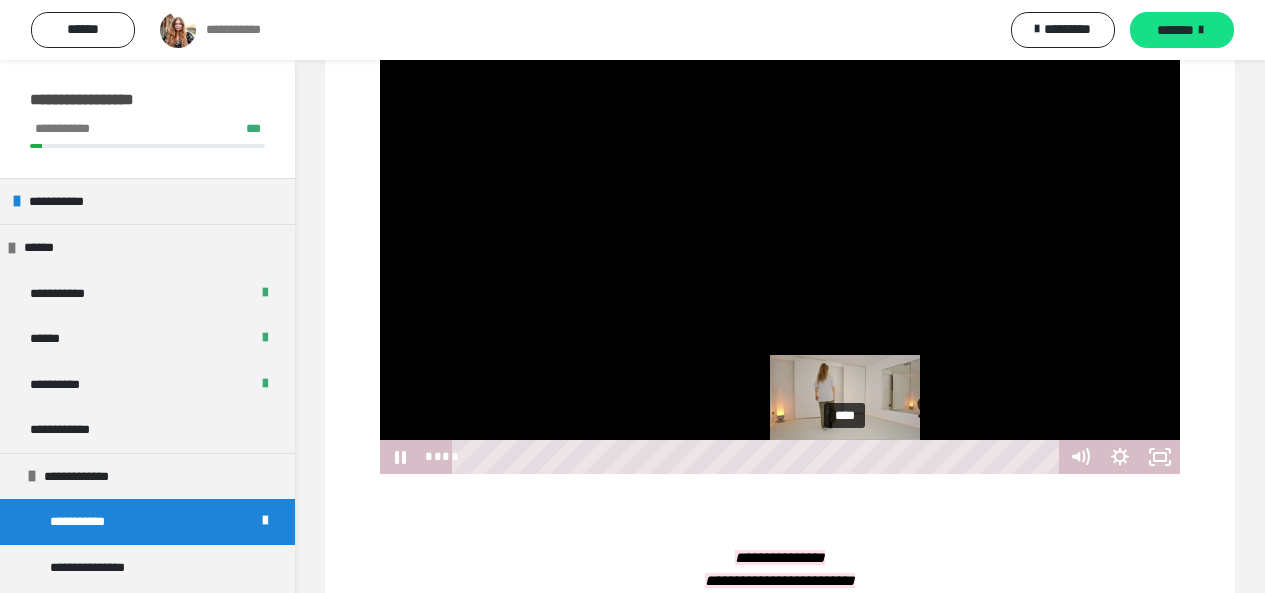 click on "****" at bounding box center (758, 457) 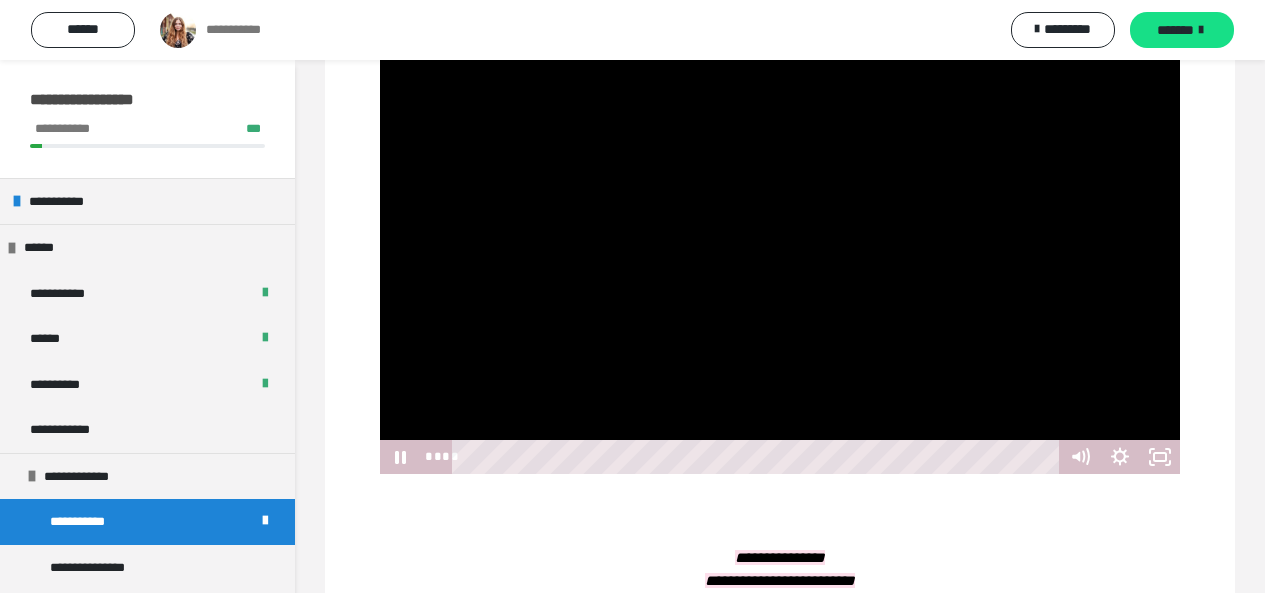 click on "**** ****" at bounding box center (740, 457) 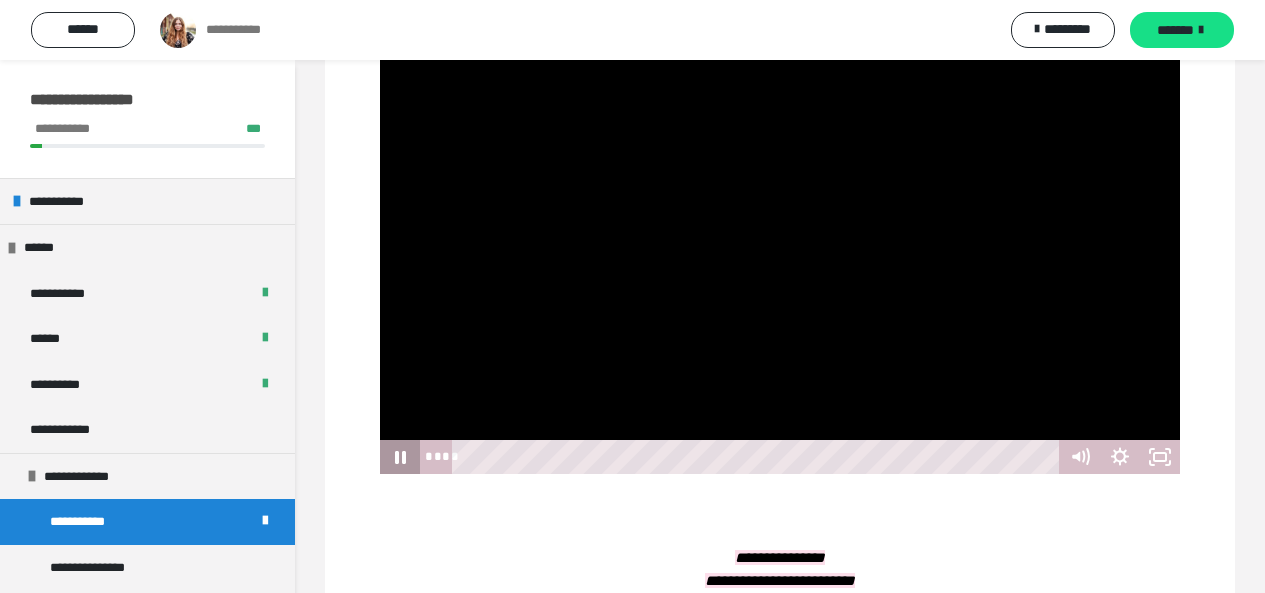 click 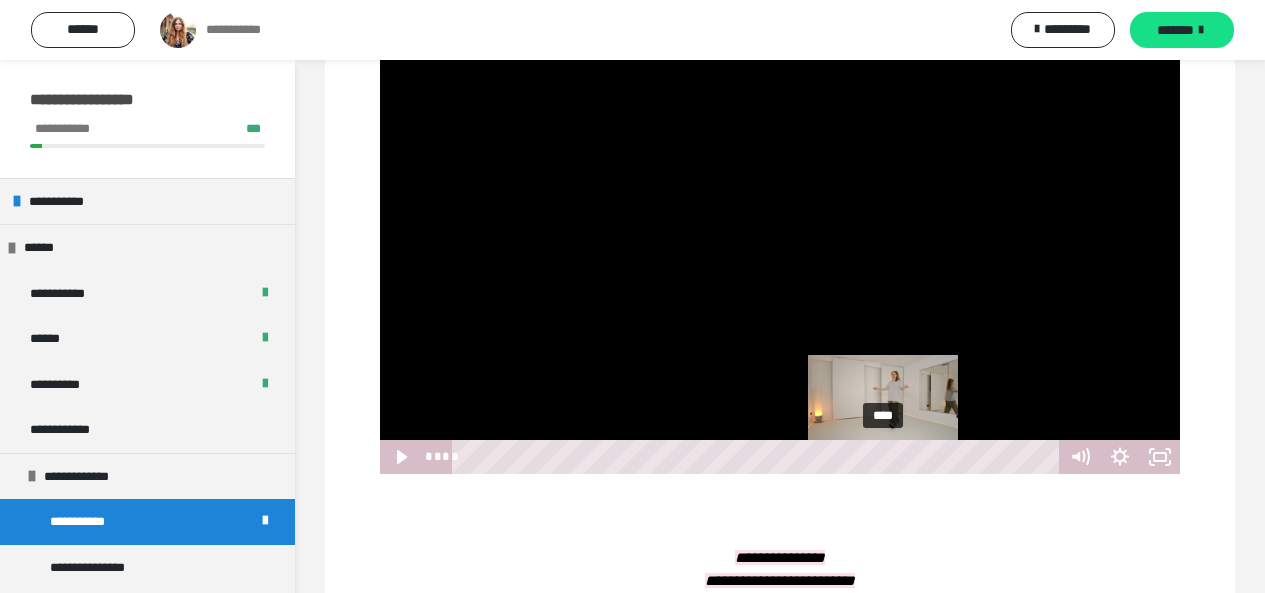 click on "****" at bounding box center [758, 457] 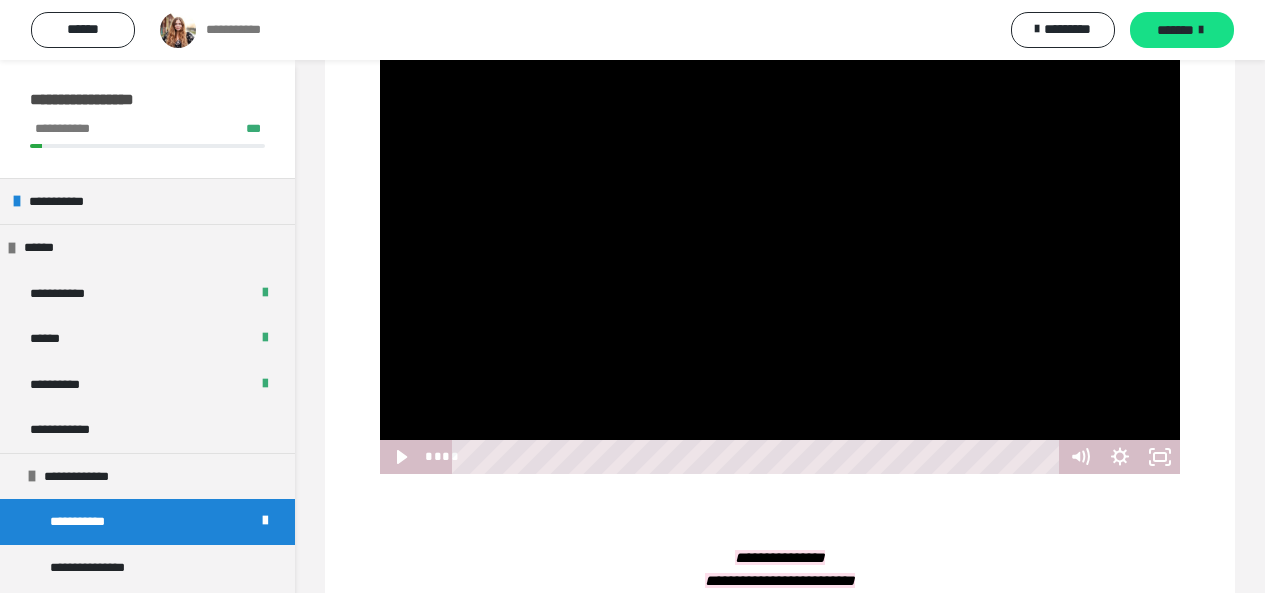 click at bounding box center (780, 249) 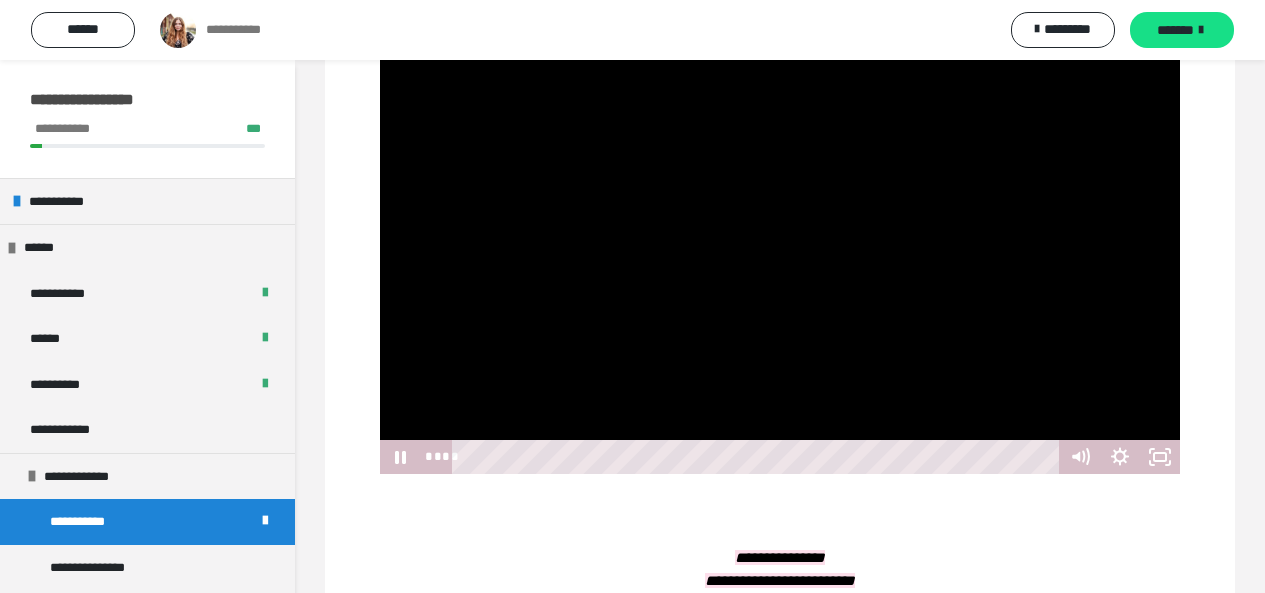 click at bounding box center [780, 249] 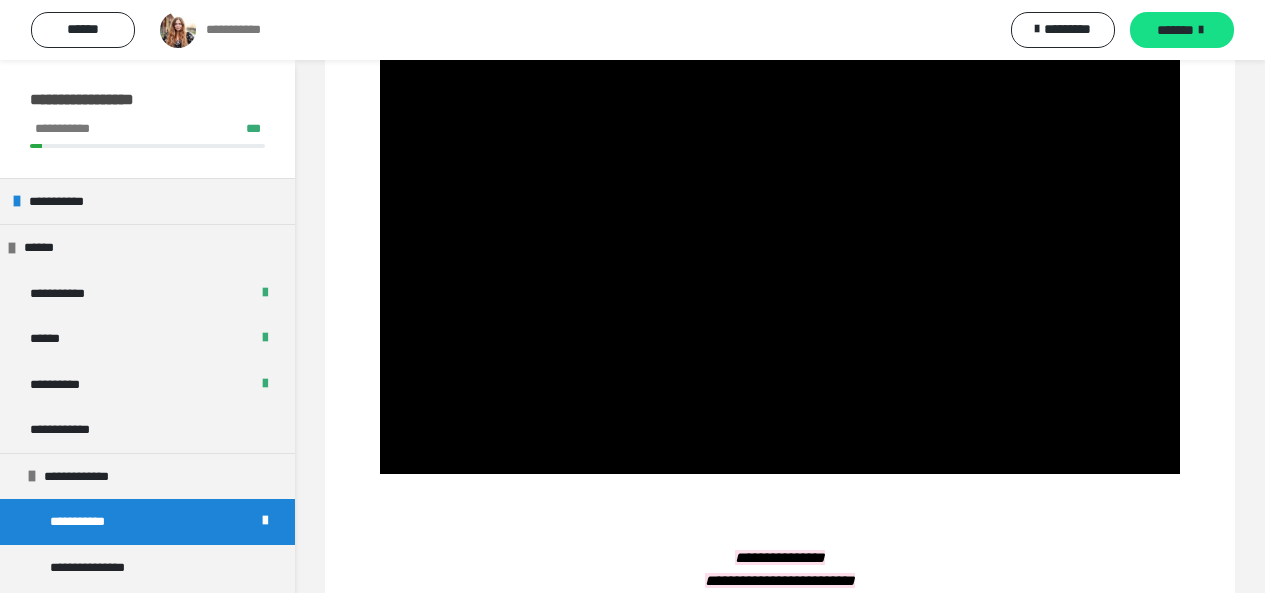 click at bounding box center [780, 249] 